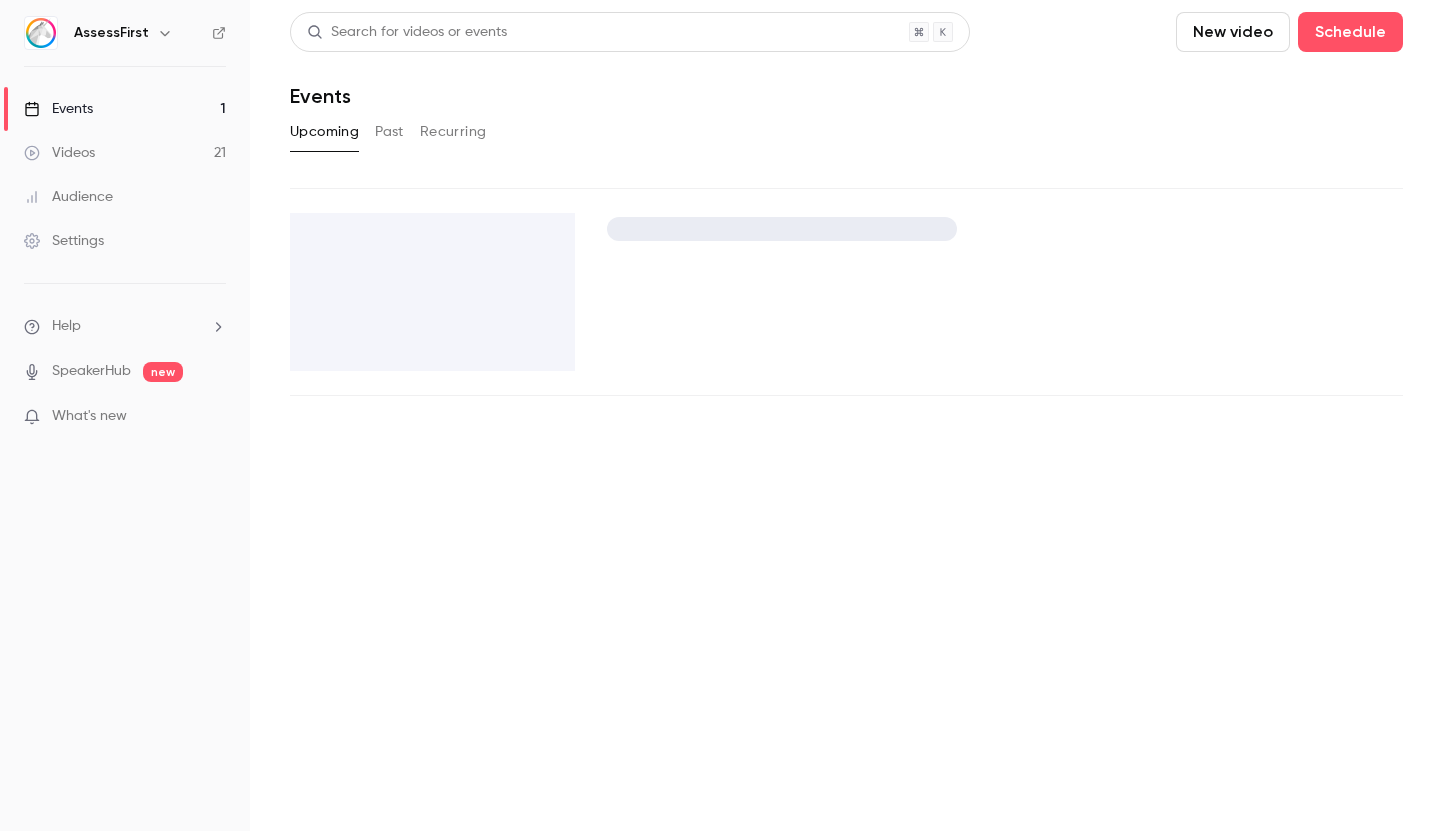 scroll, scrollTop: 0, scrollLeft: 0, axis: both 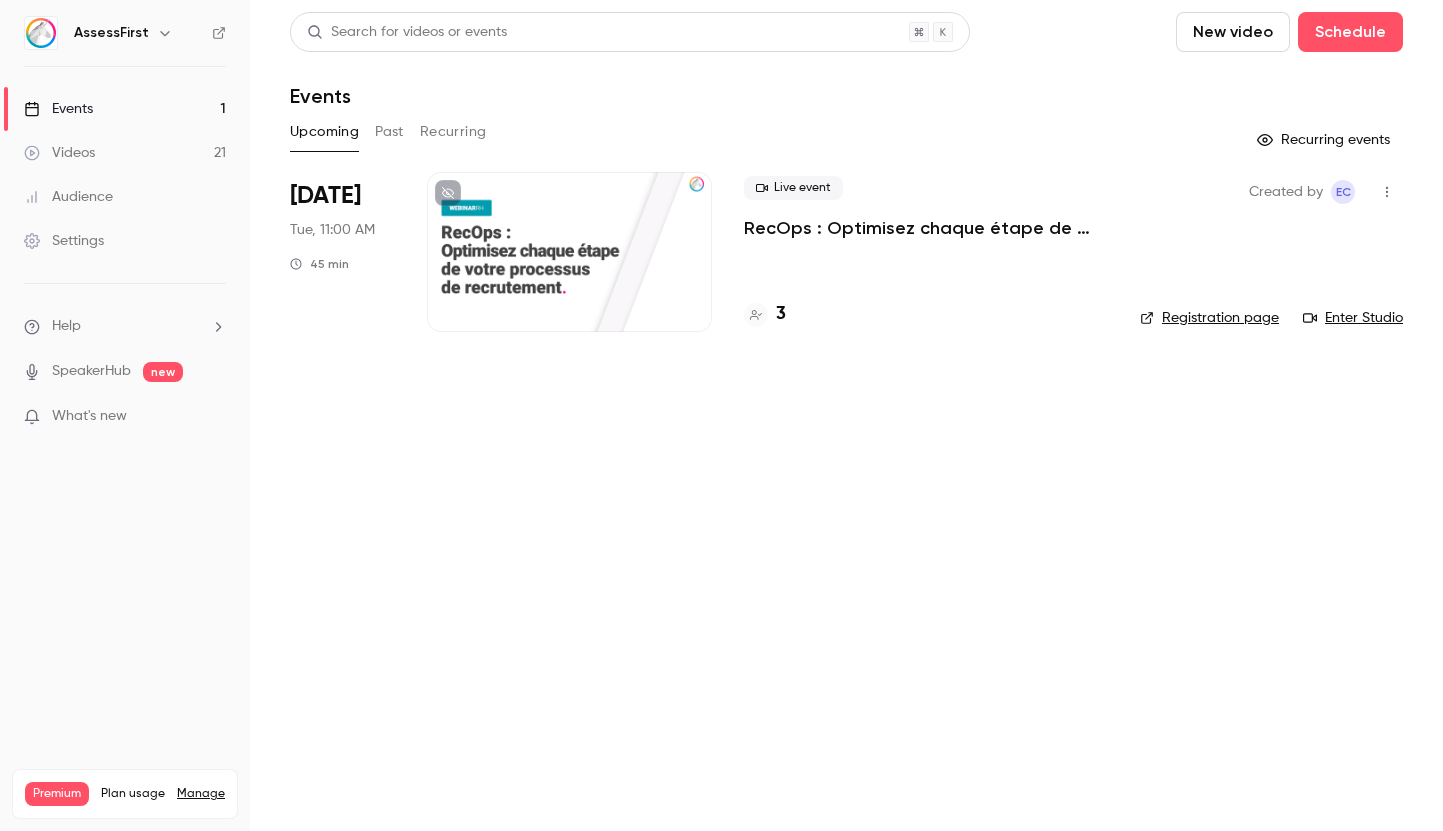 click on "RecOps : Optimisez chaque étape de votre processus de recrutement." at bounding box center [926, 228] 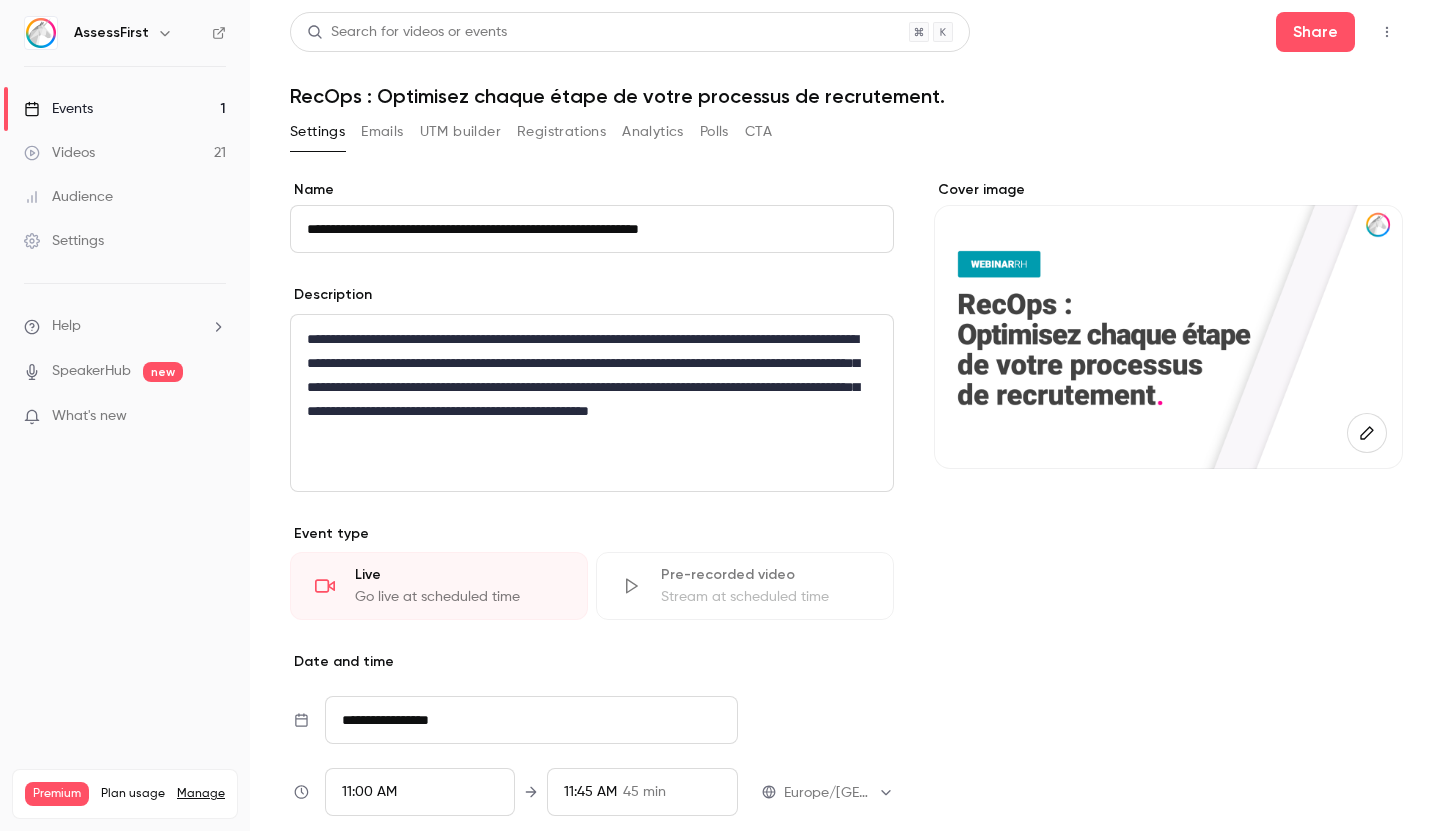 click on "Registrations" at bounding box center [561, 132] 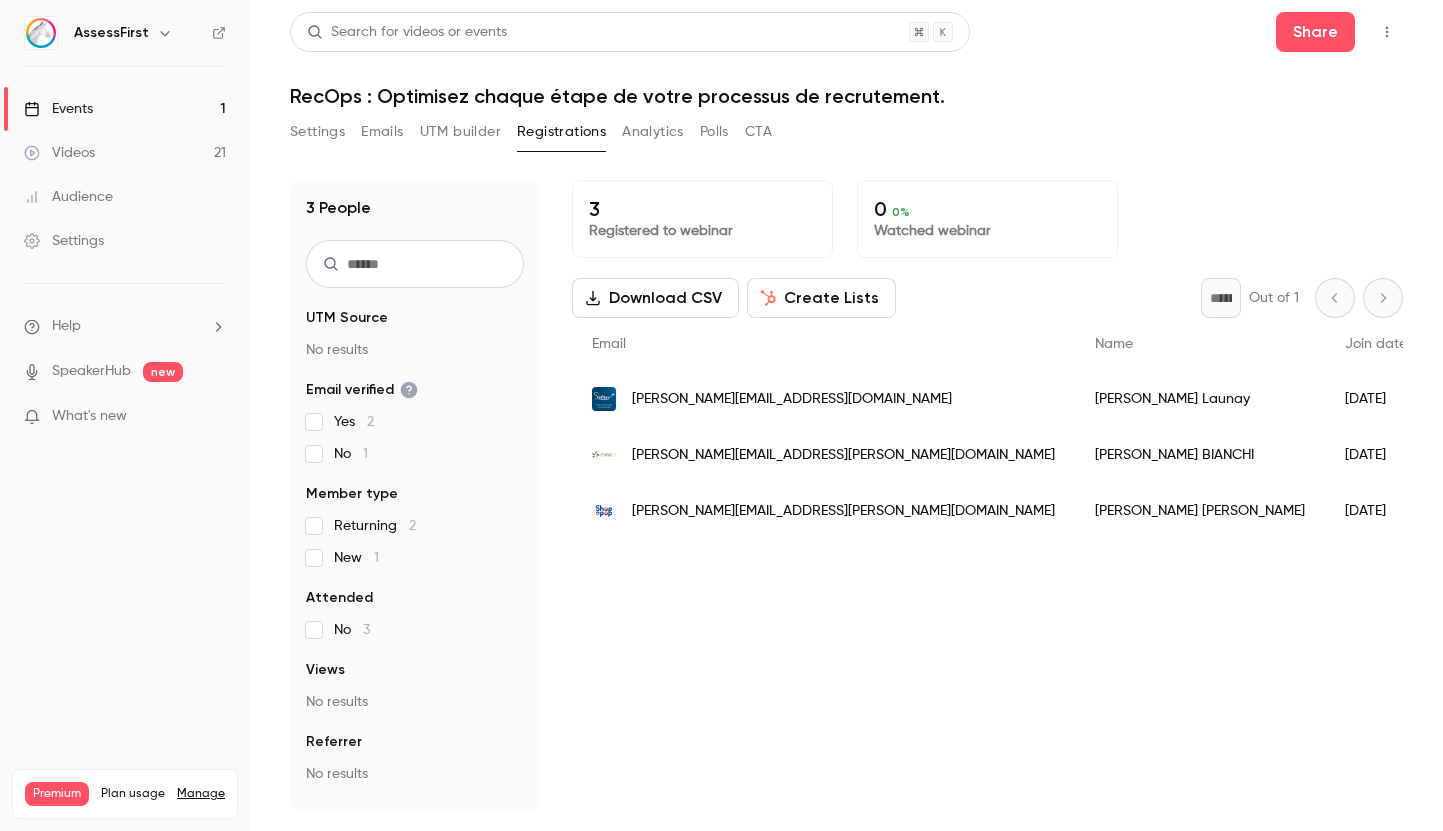 click on "Events 1" at bounding box center [125, 109] 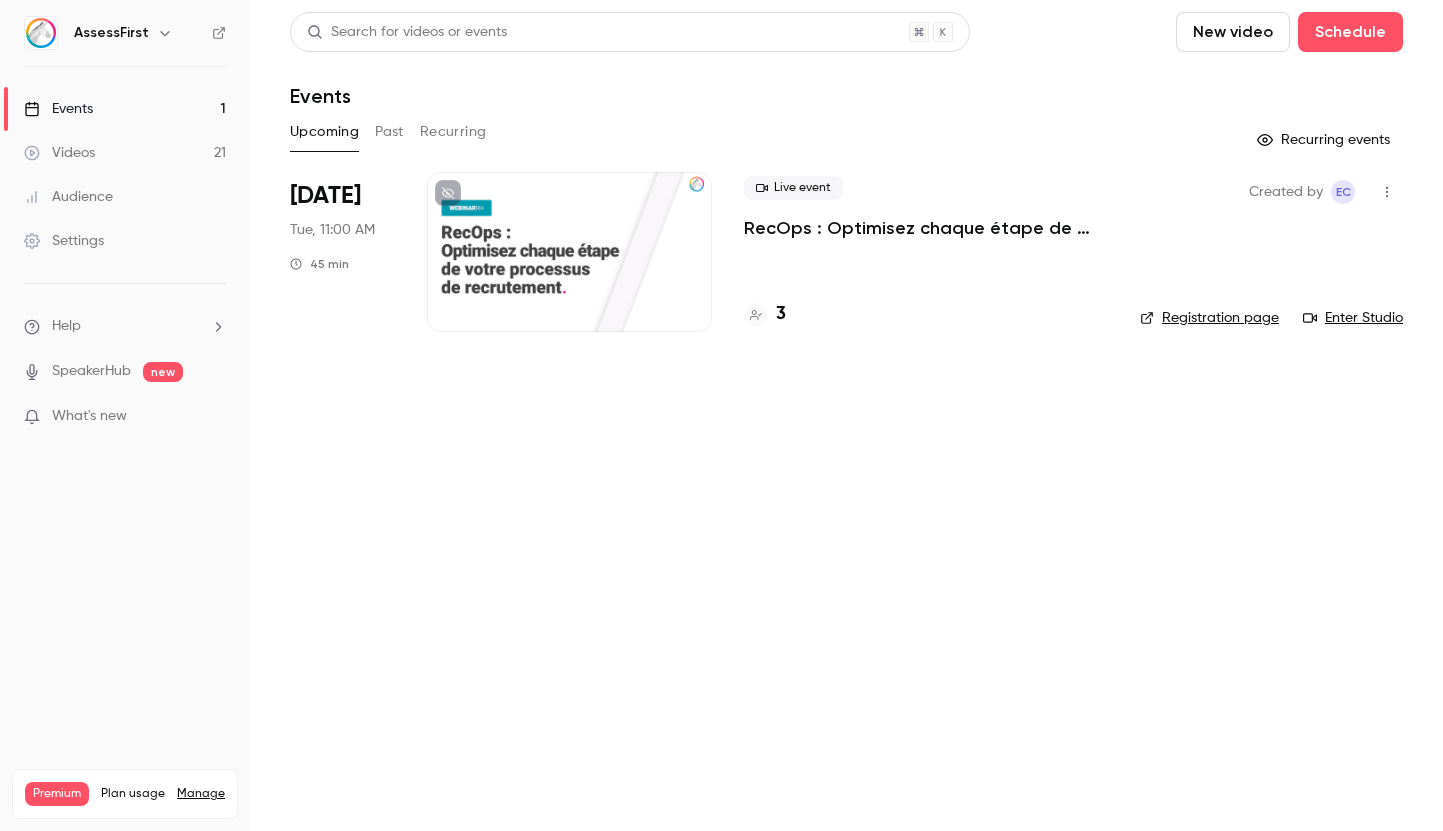 click at bounding box center [1387, 192] 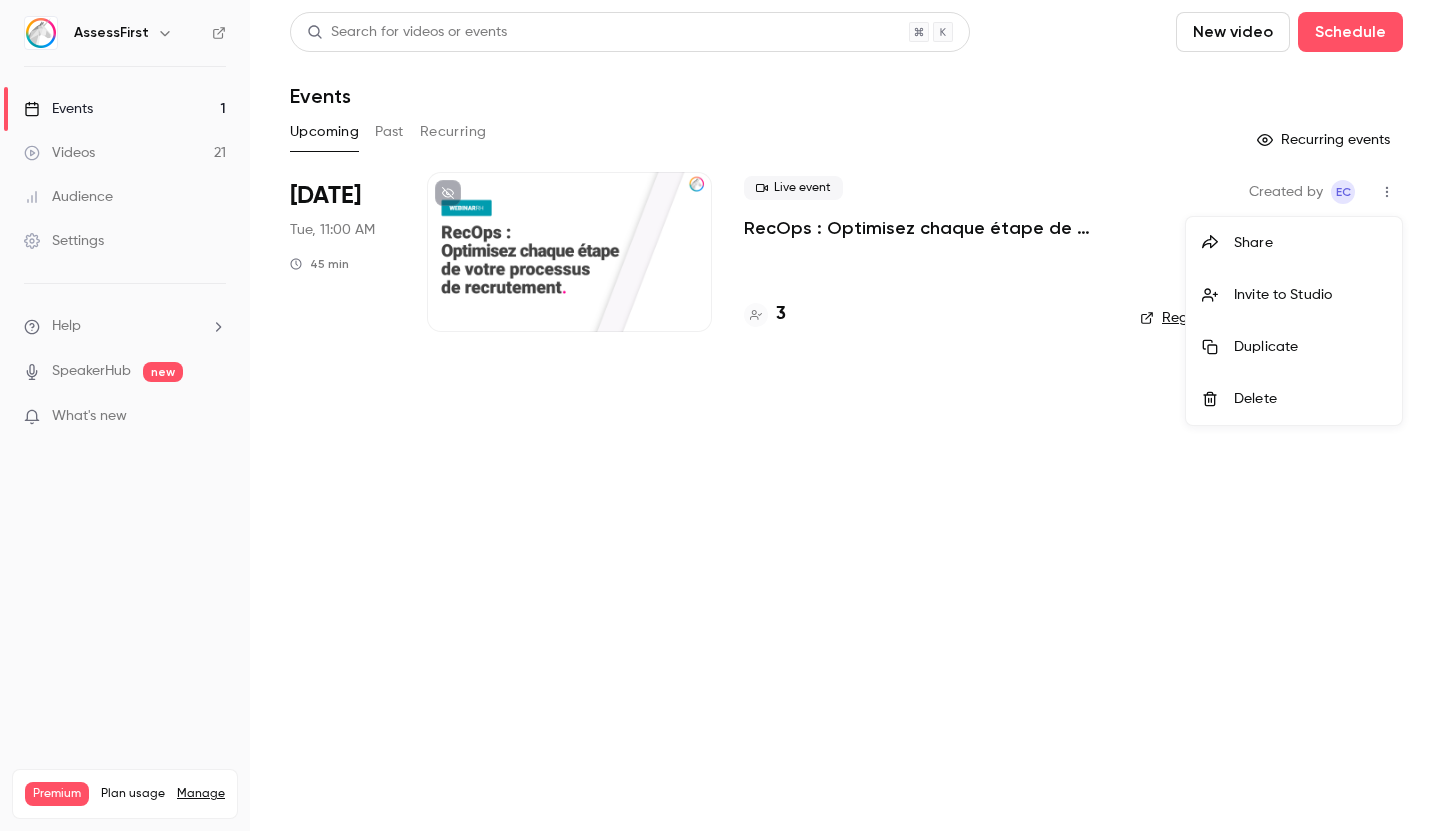 click on "Delete" at bounding box center [1310, 399] 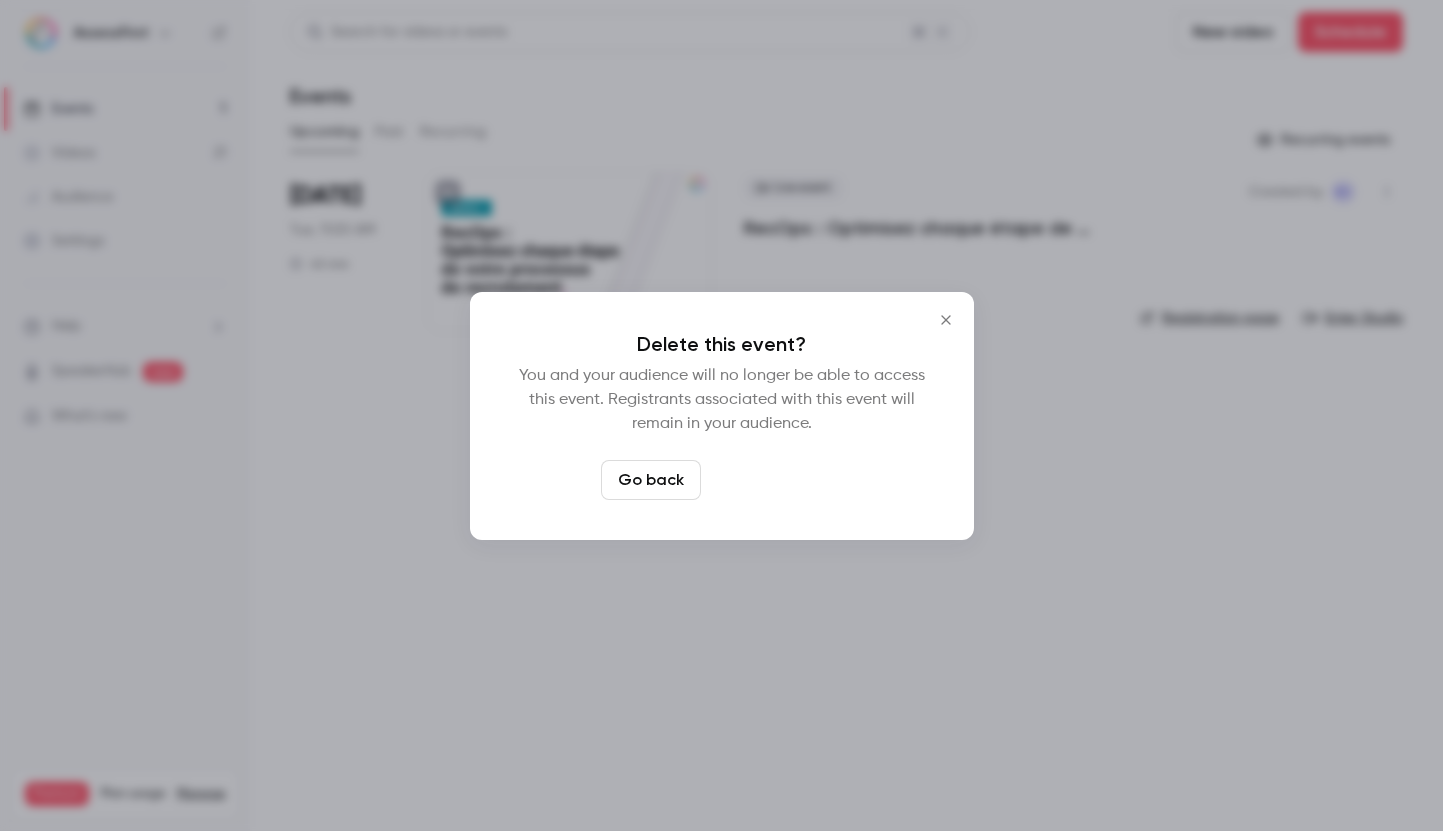 click on "Delete event" at bounding box center (776, 480) 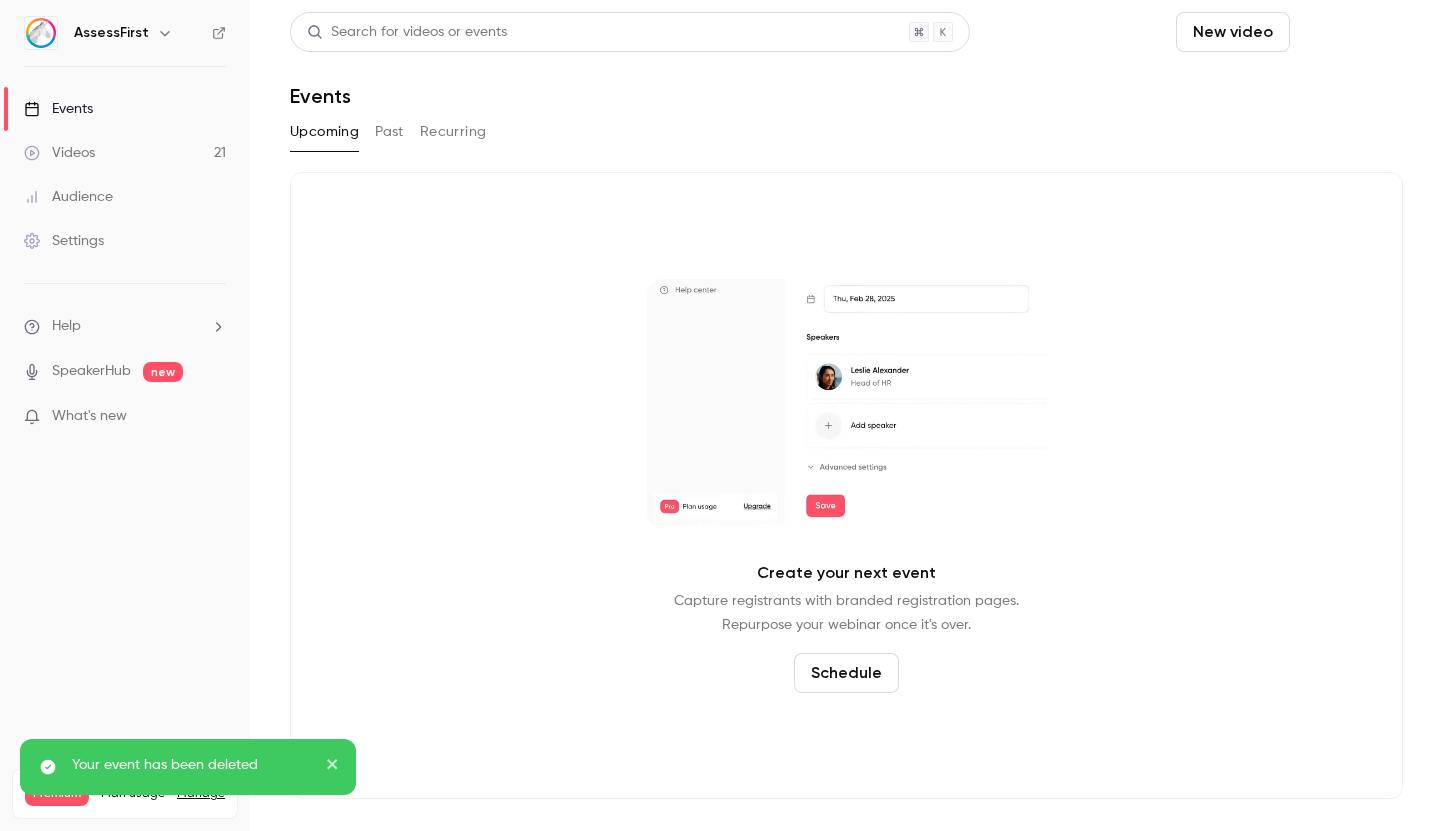 click on "Schedule" at bounding box center [1350, 32] 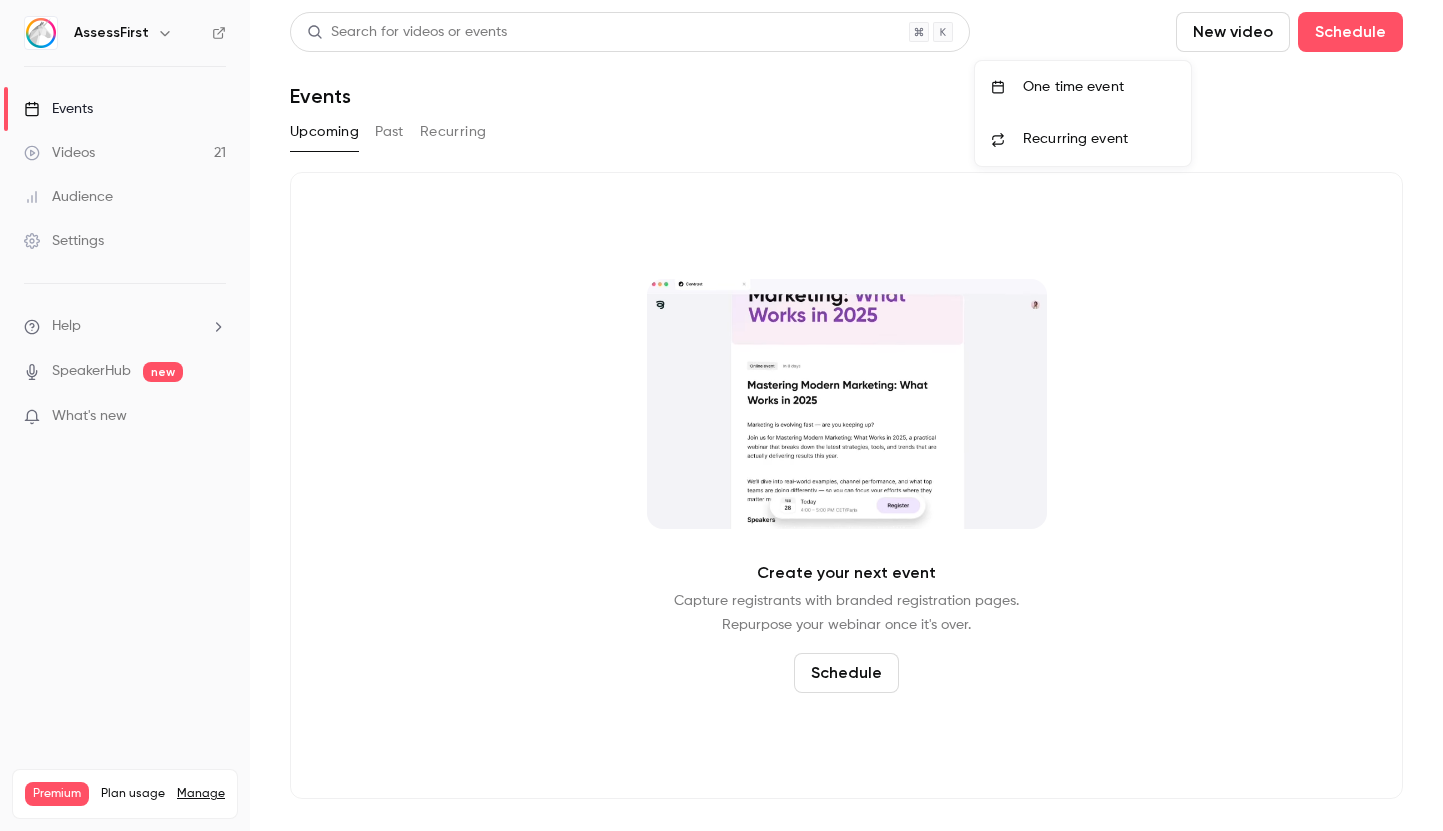 click on "One time event" at bounding box center (1099, 87) 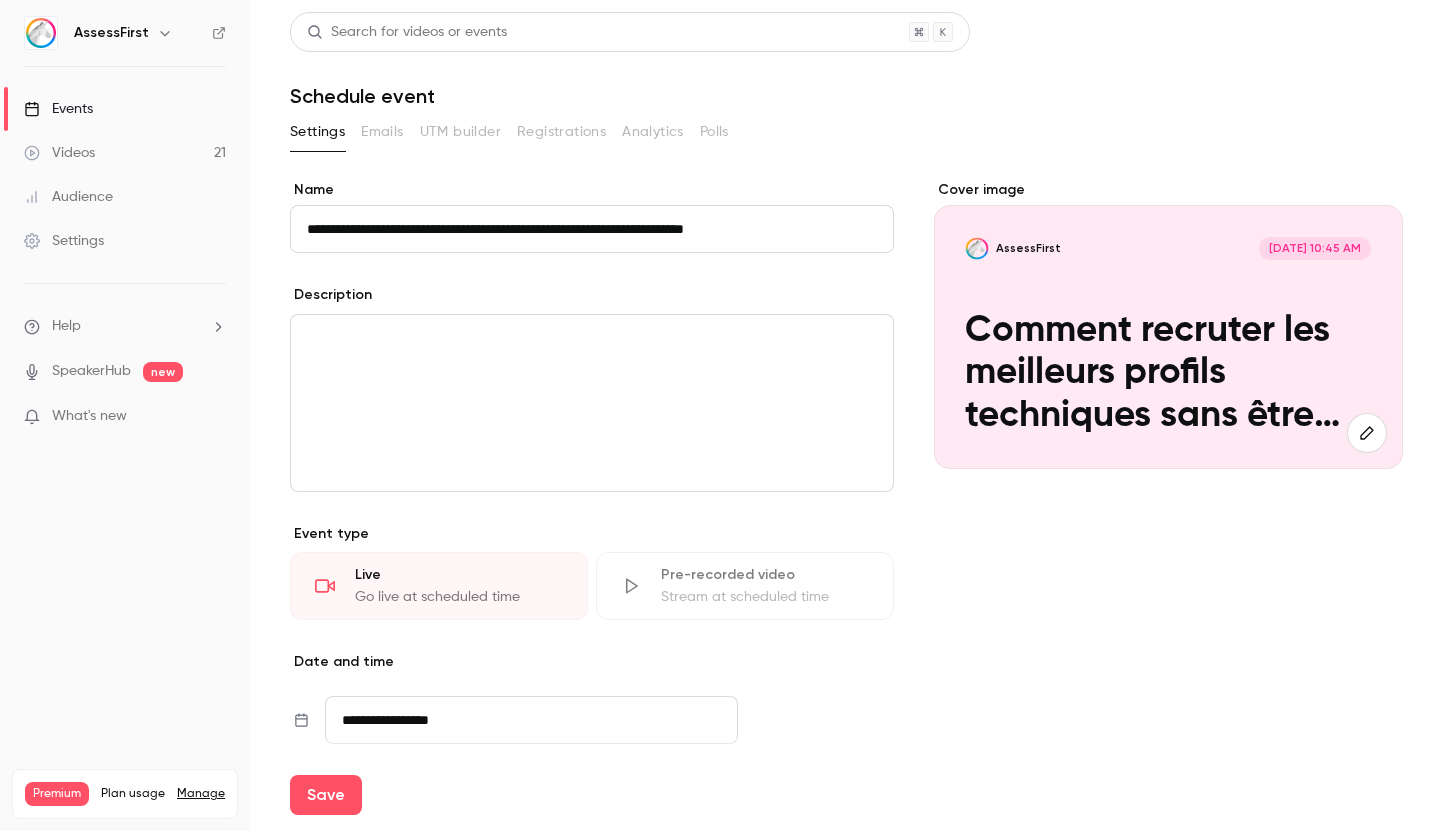 type on "**********" 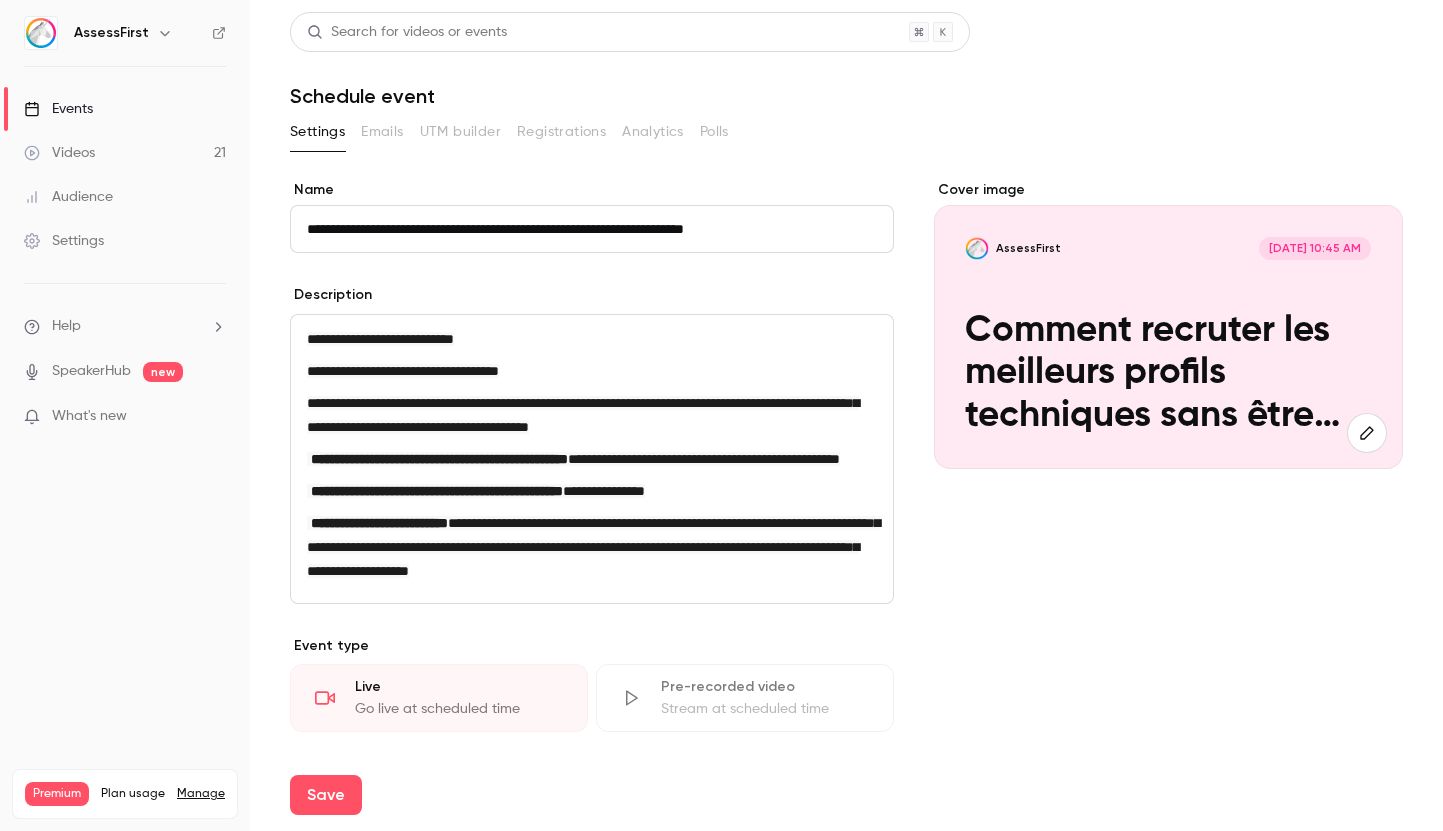 scroll, scrollTop: 19, scrollLeft: 0, axis: vertical 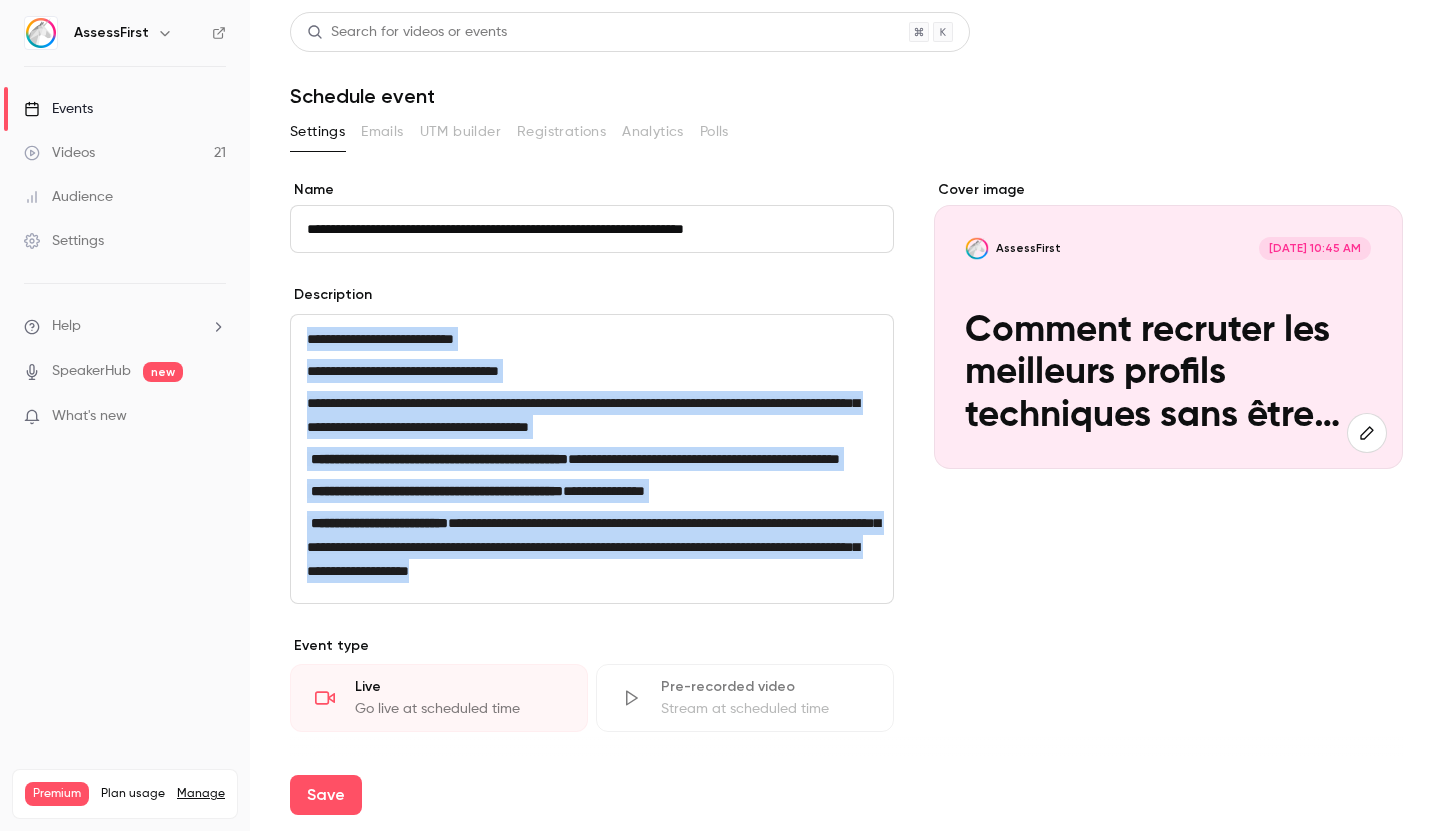 drag, startPoint x: 844, startPoint y: 599, endPoint x: 248, endPoint y: 285, distance: 673.6557 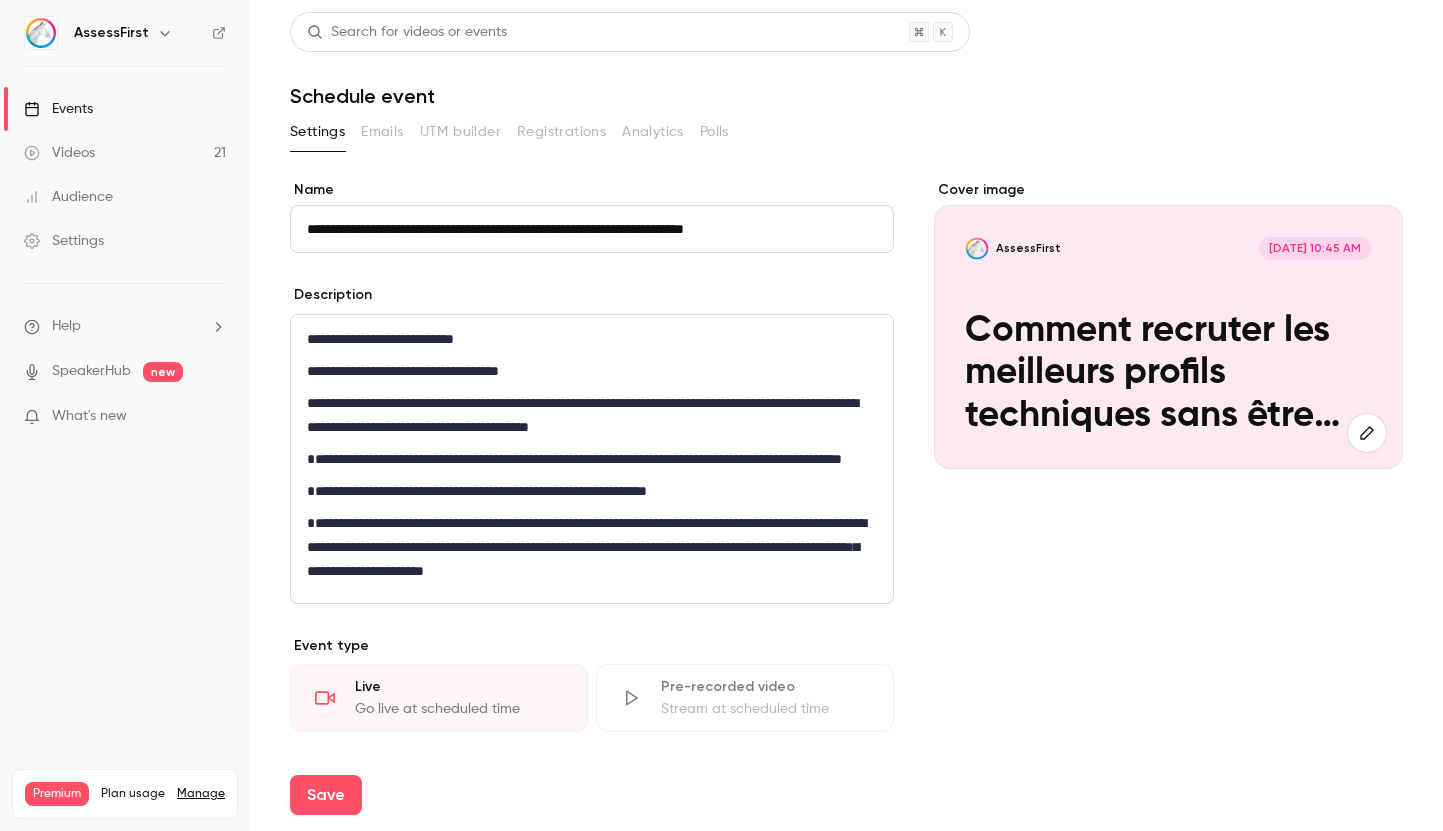 scroll, scrollTop: 19, scrollLeft: 0, axis: vertical 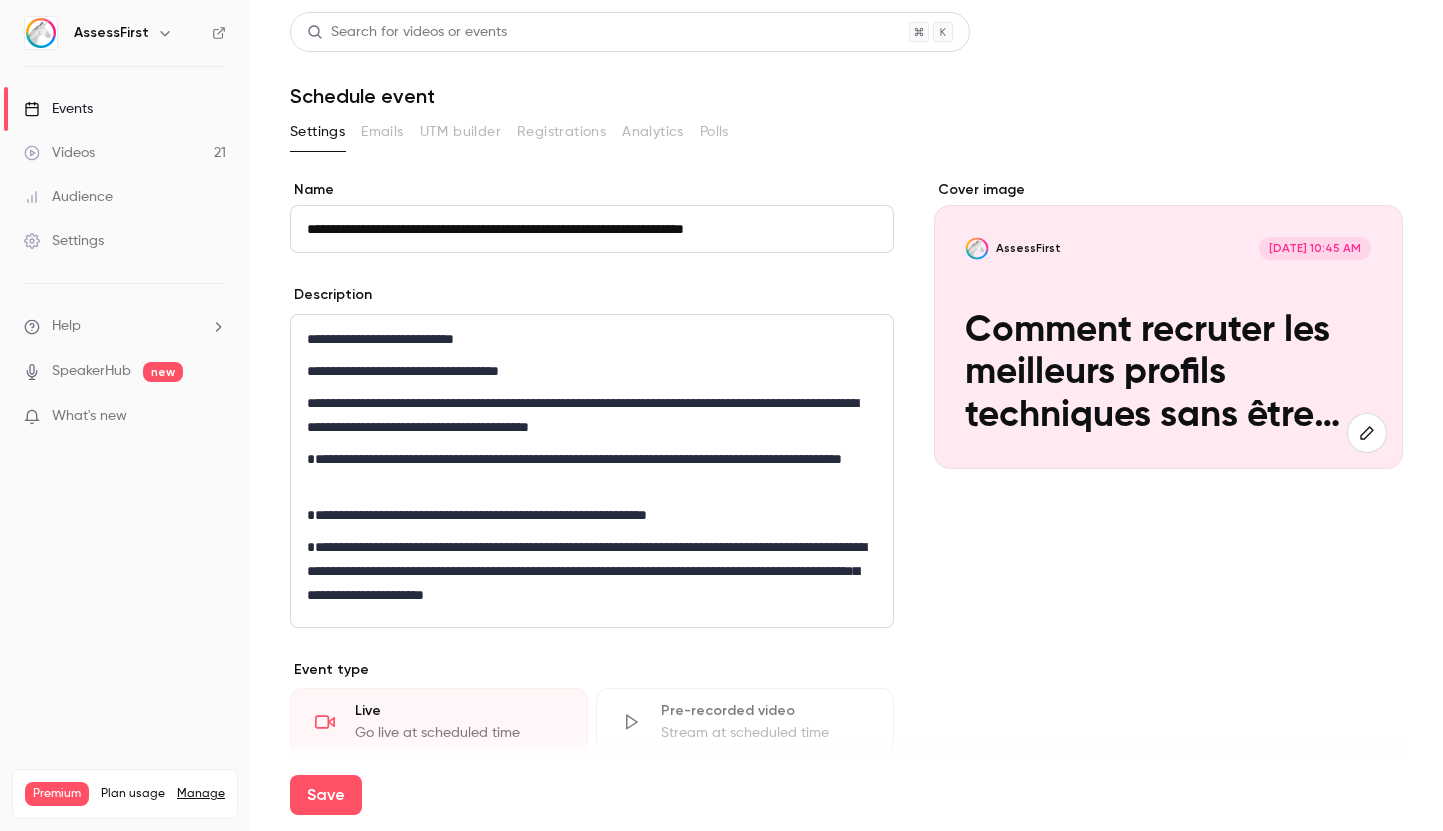 click on "**********" at bounding box center (592, 339) 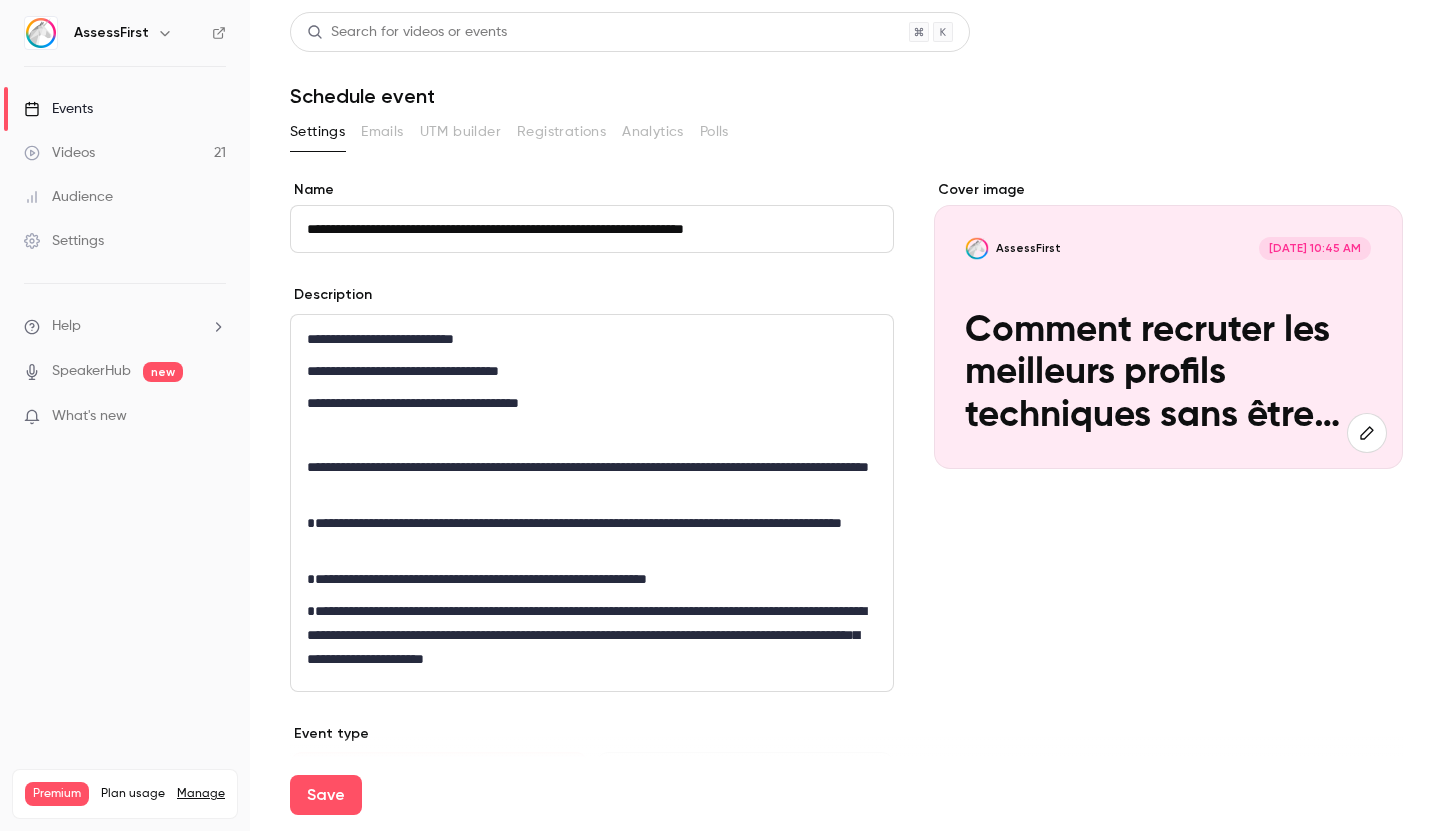 click on "**********" at bounding box center [592, 503] 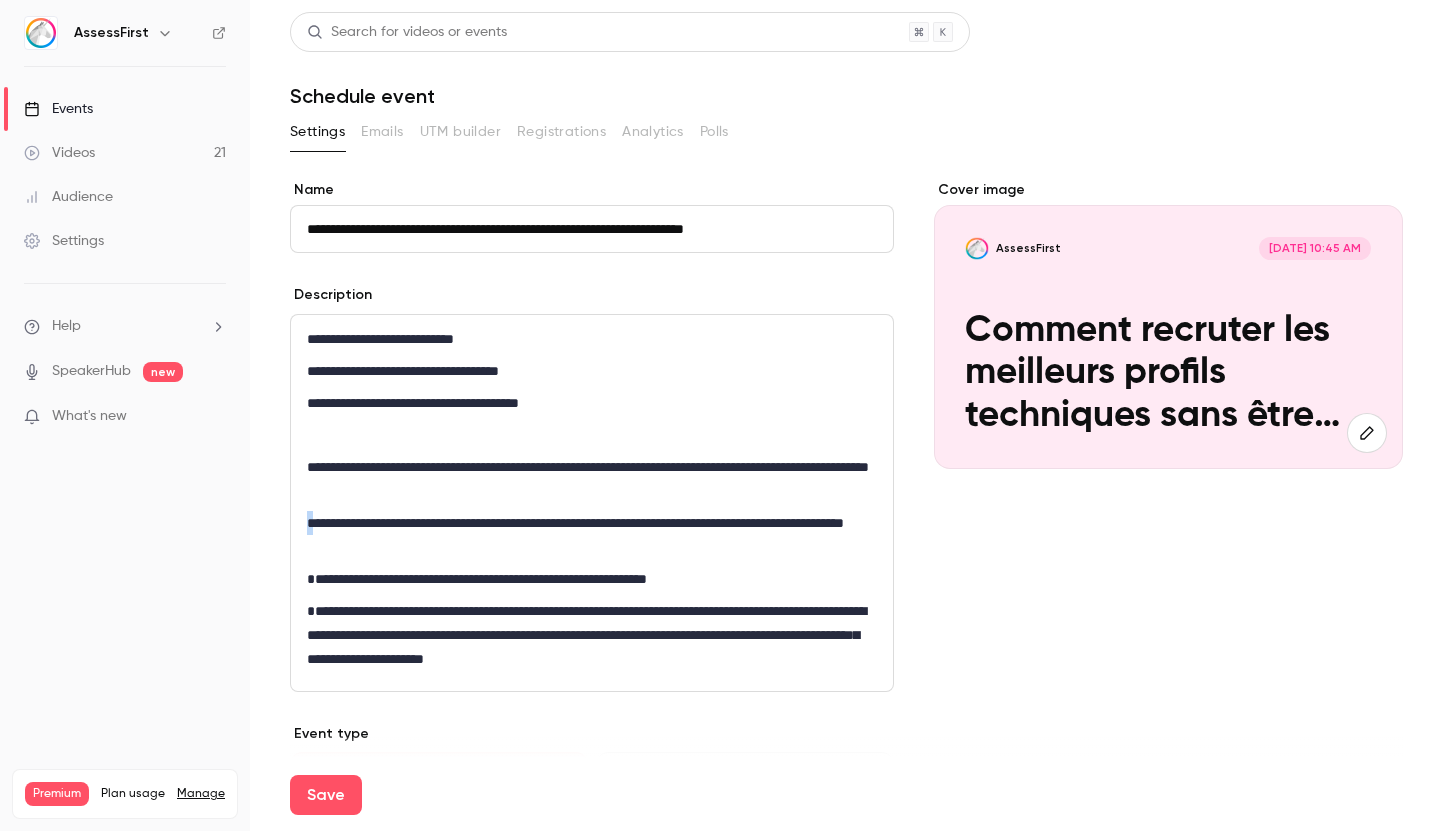 drag, startPoint x: 323, startPoint y: 517, endPoint x: 288, endPoint y: 517, distance: 35 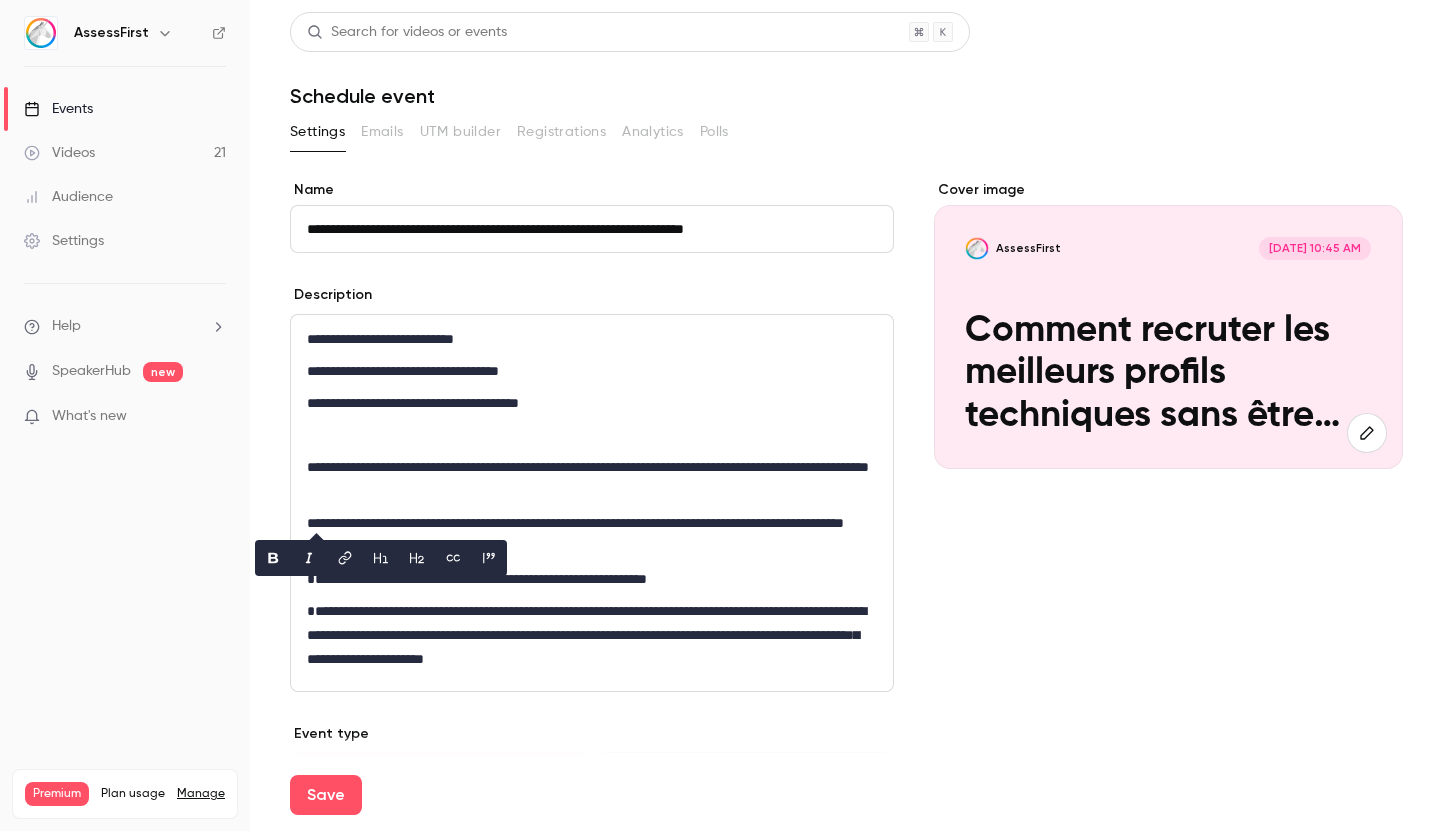 click on "**********" at bounding box center [592, 535] 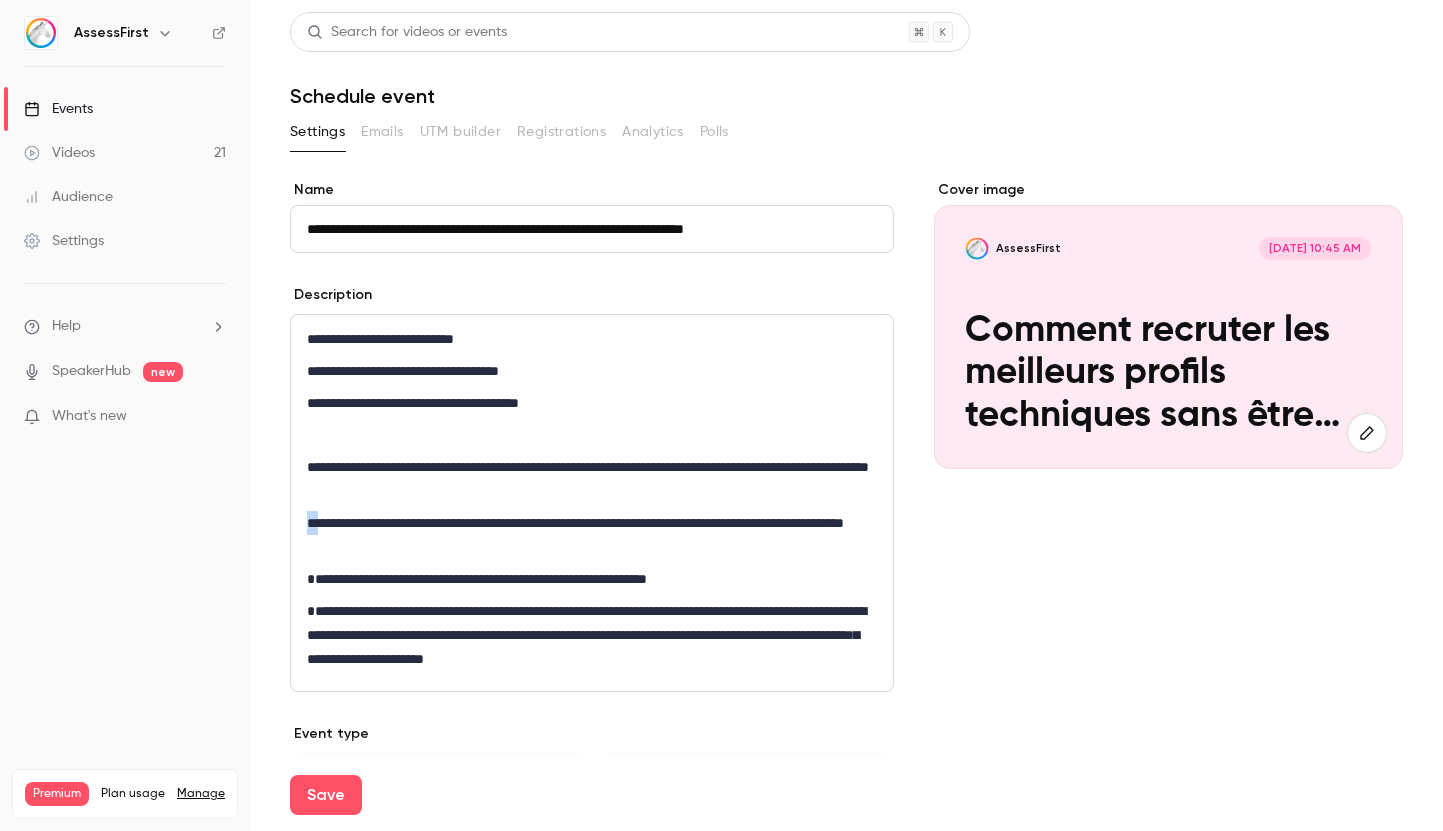 drag, startPoint x: 329, startPoint y: 524, endPoint x: 287, endPoint y: 524, distance: 42 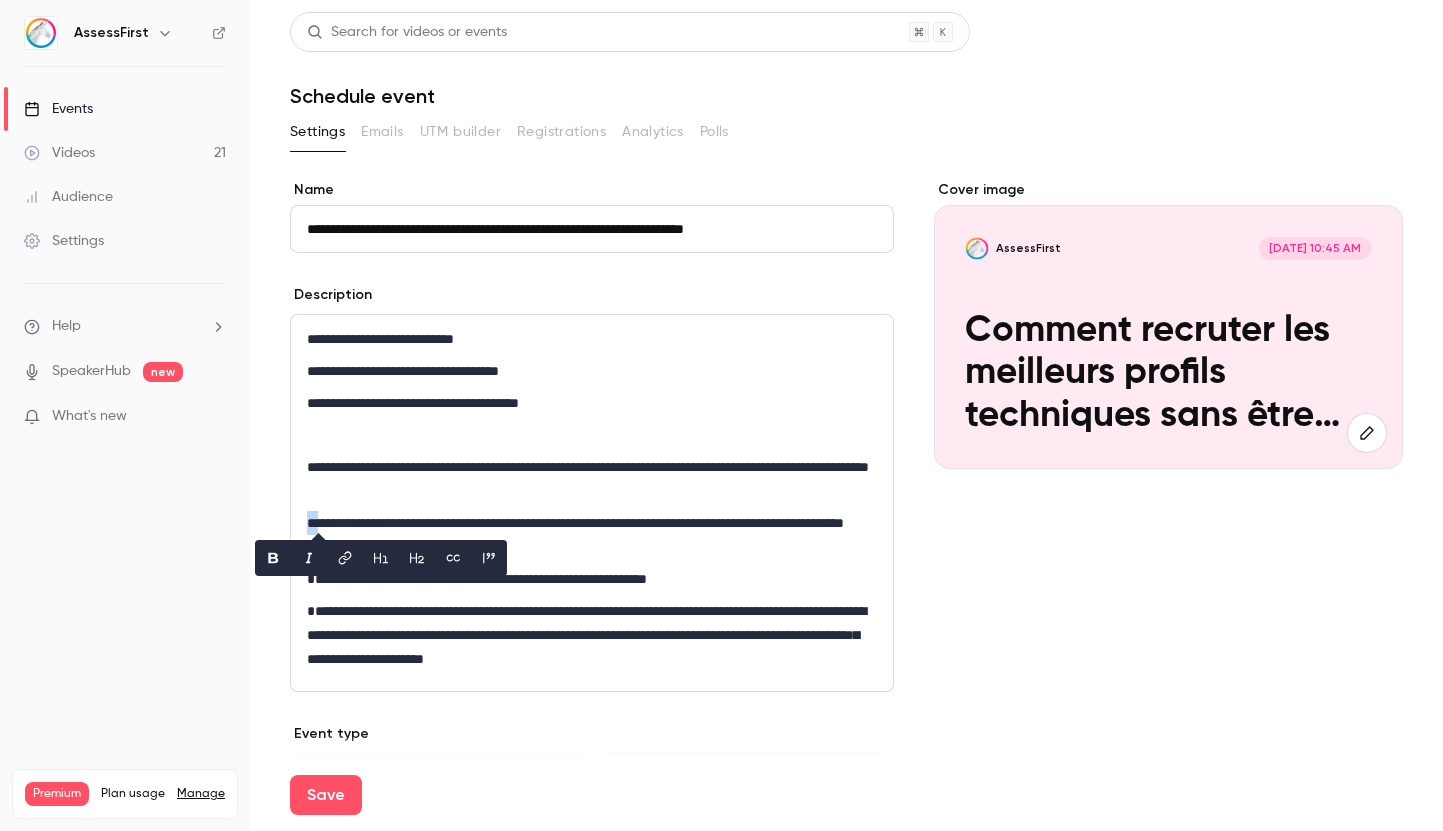 copy on "**" 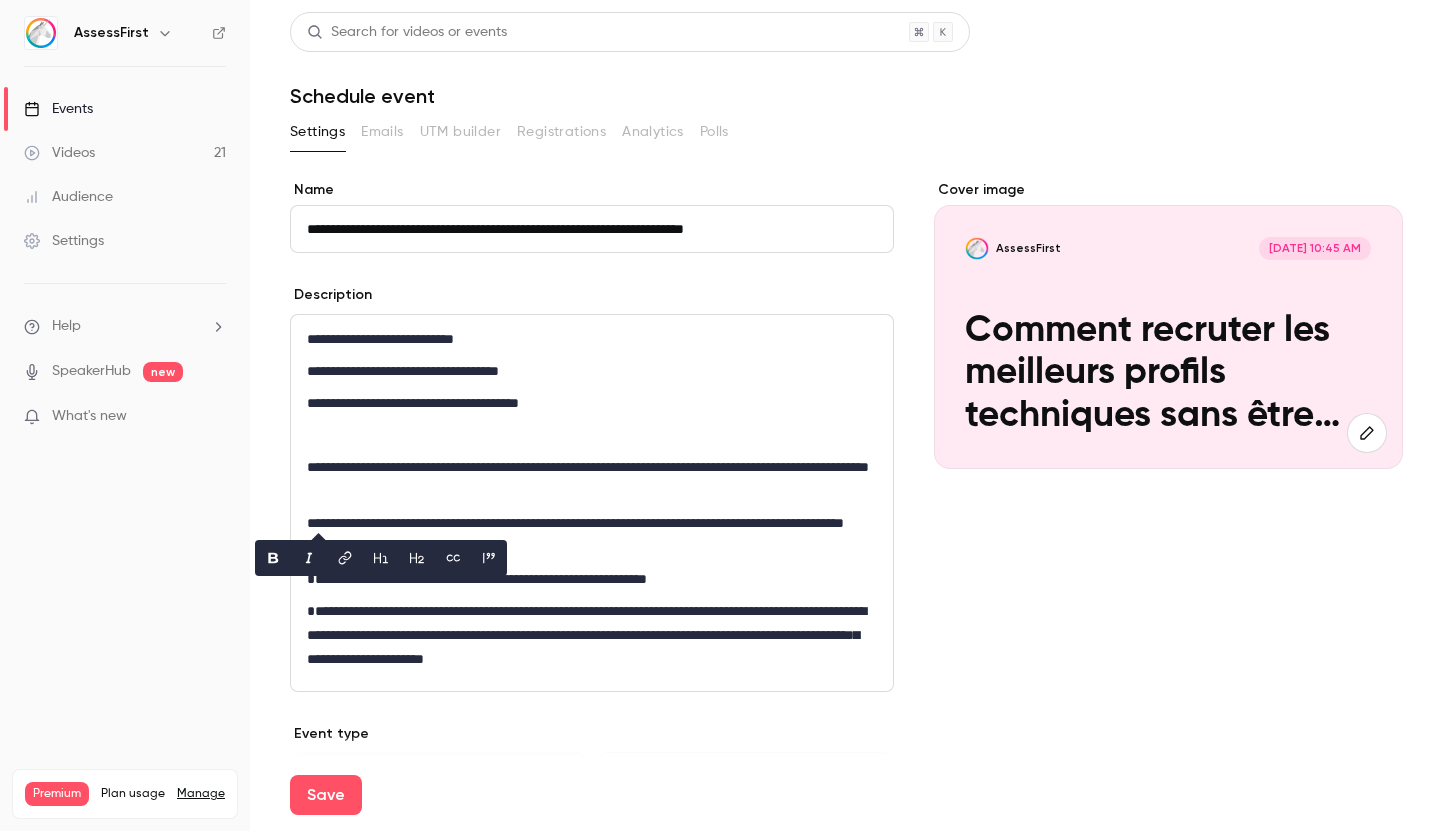 click on "**********" at bounding box center [592, 535] 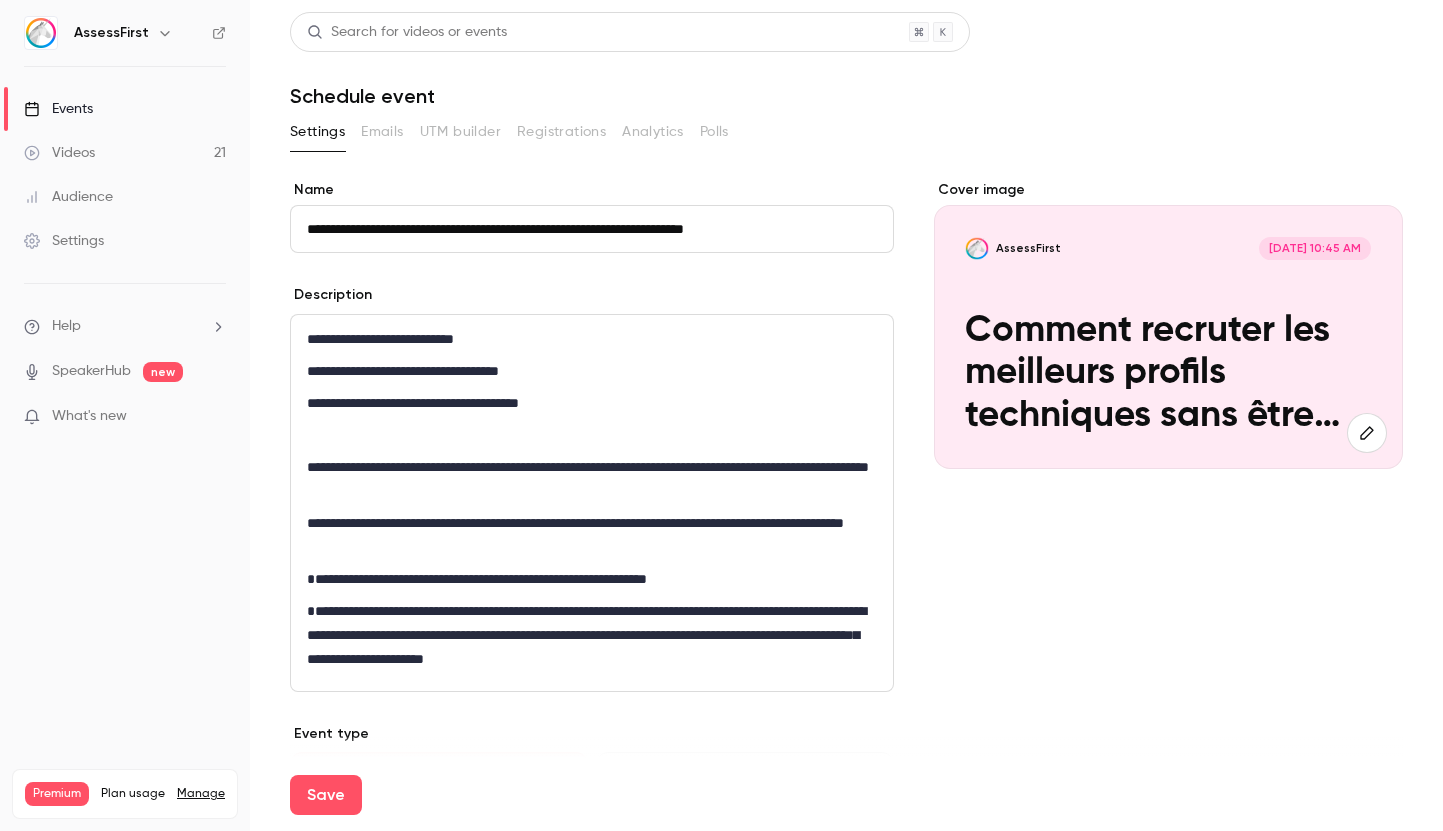 click on "**********" at bounding box center [592, 579] 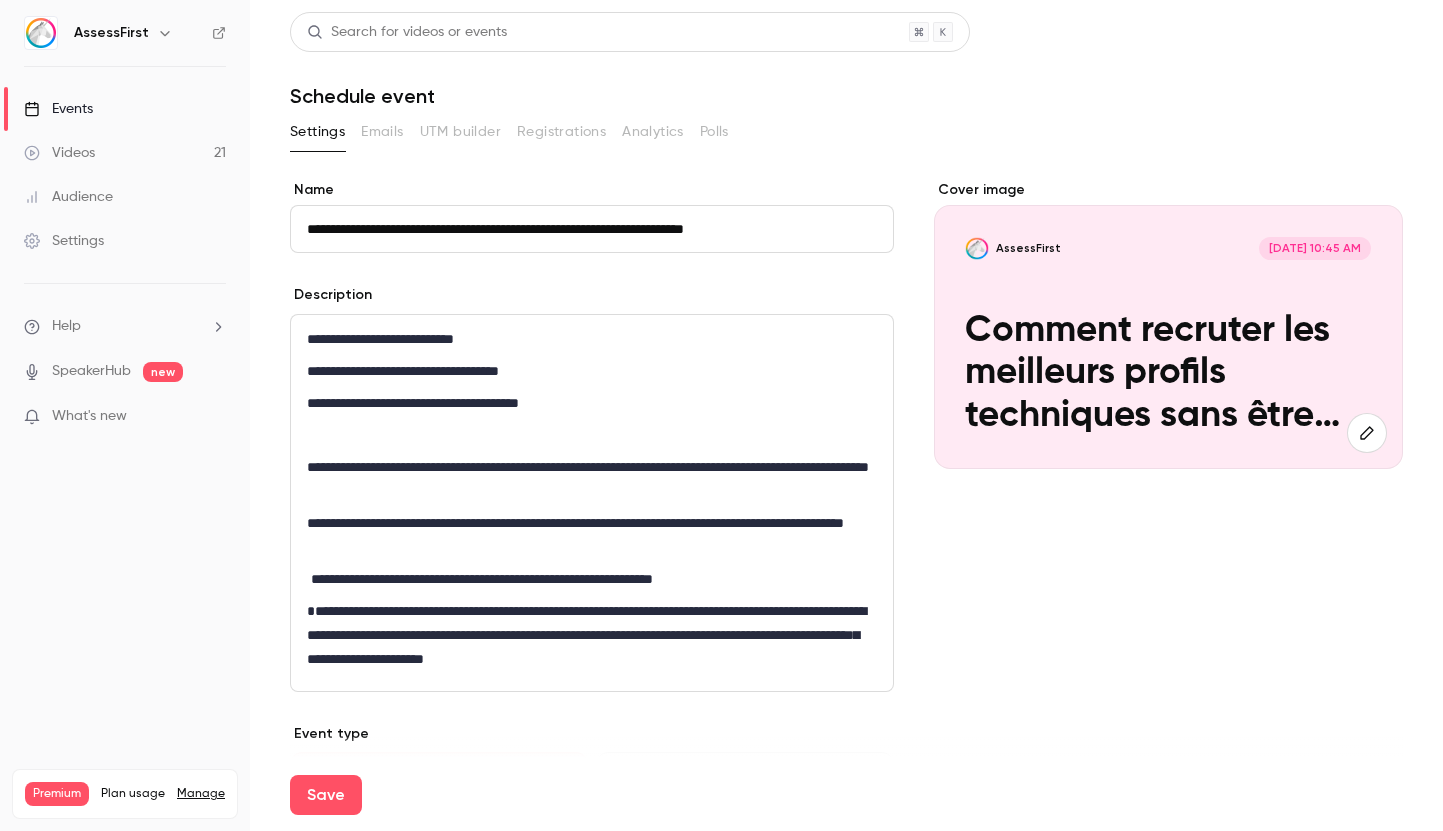 click on "**********" at bounding box center (592, 635) 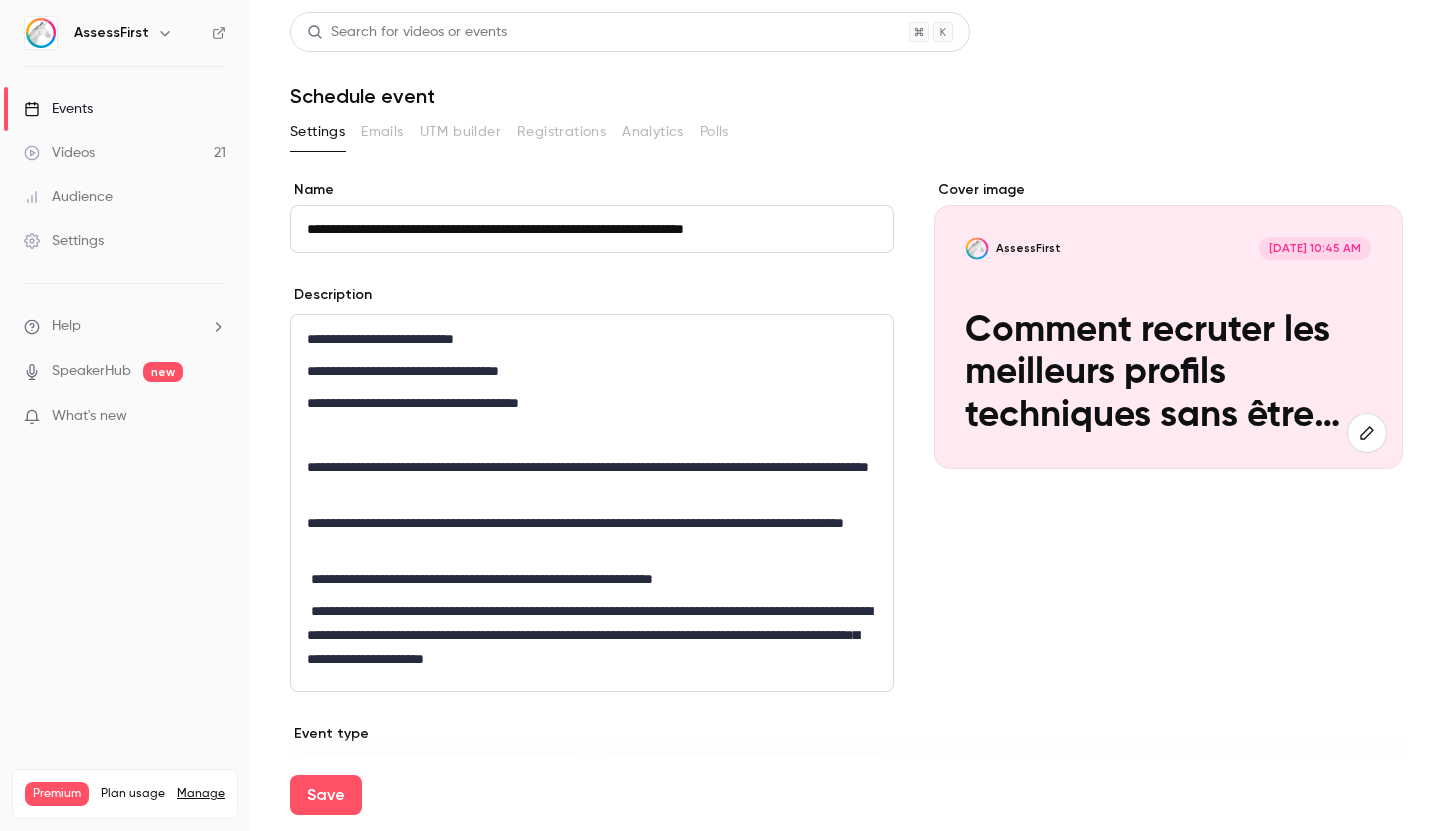 scroll, scrollTop: 10, scrollLeft: 1, axis: both 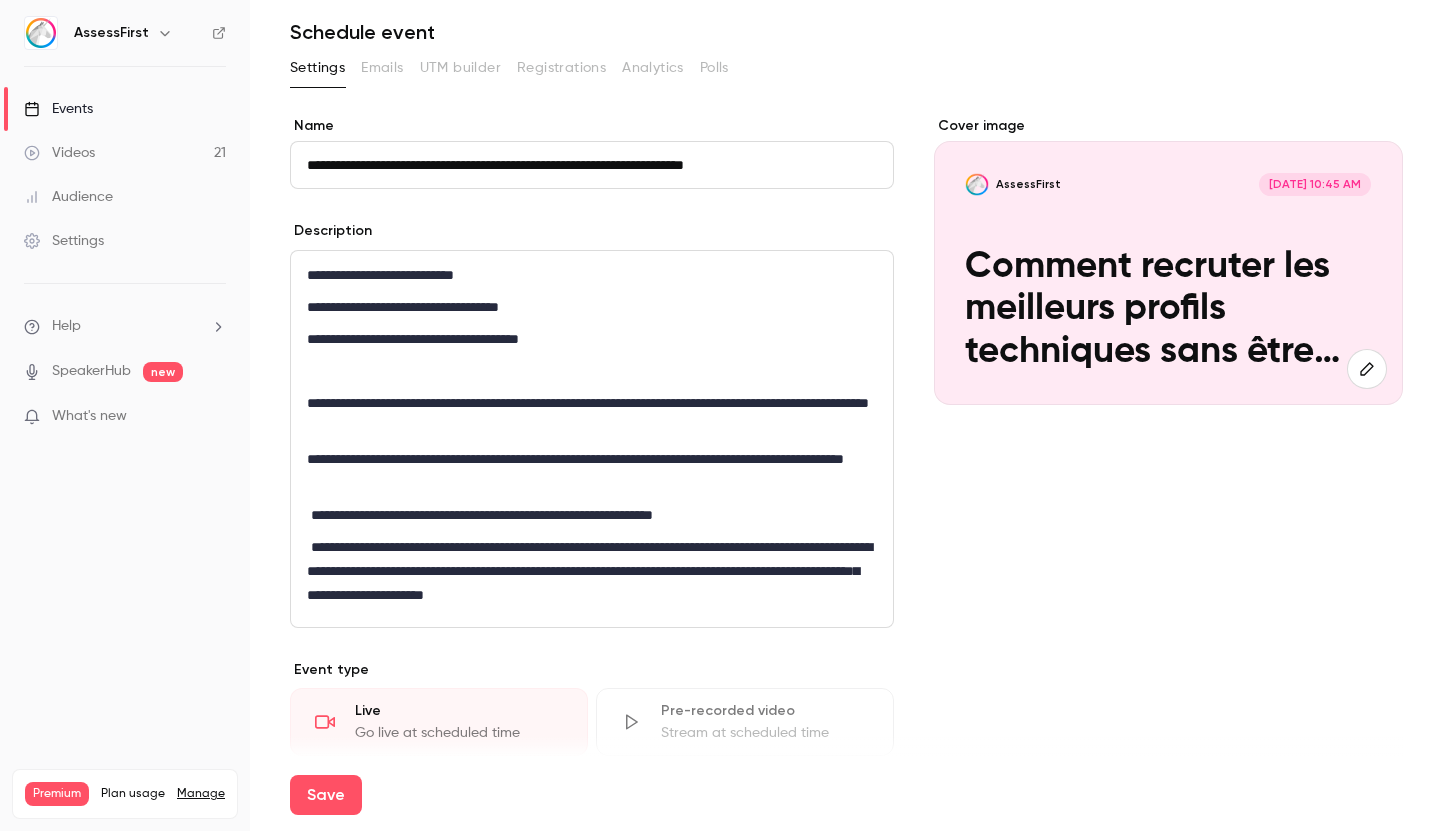 click on "**********" at bounding box center (592, 571) 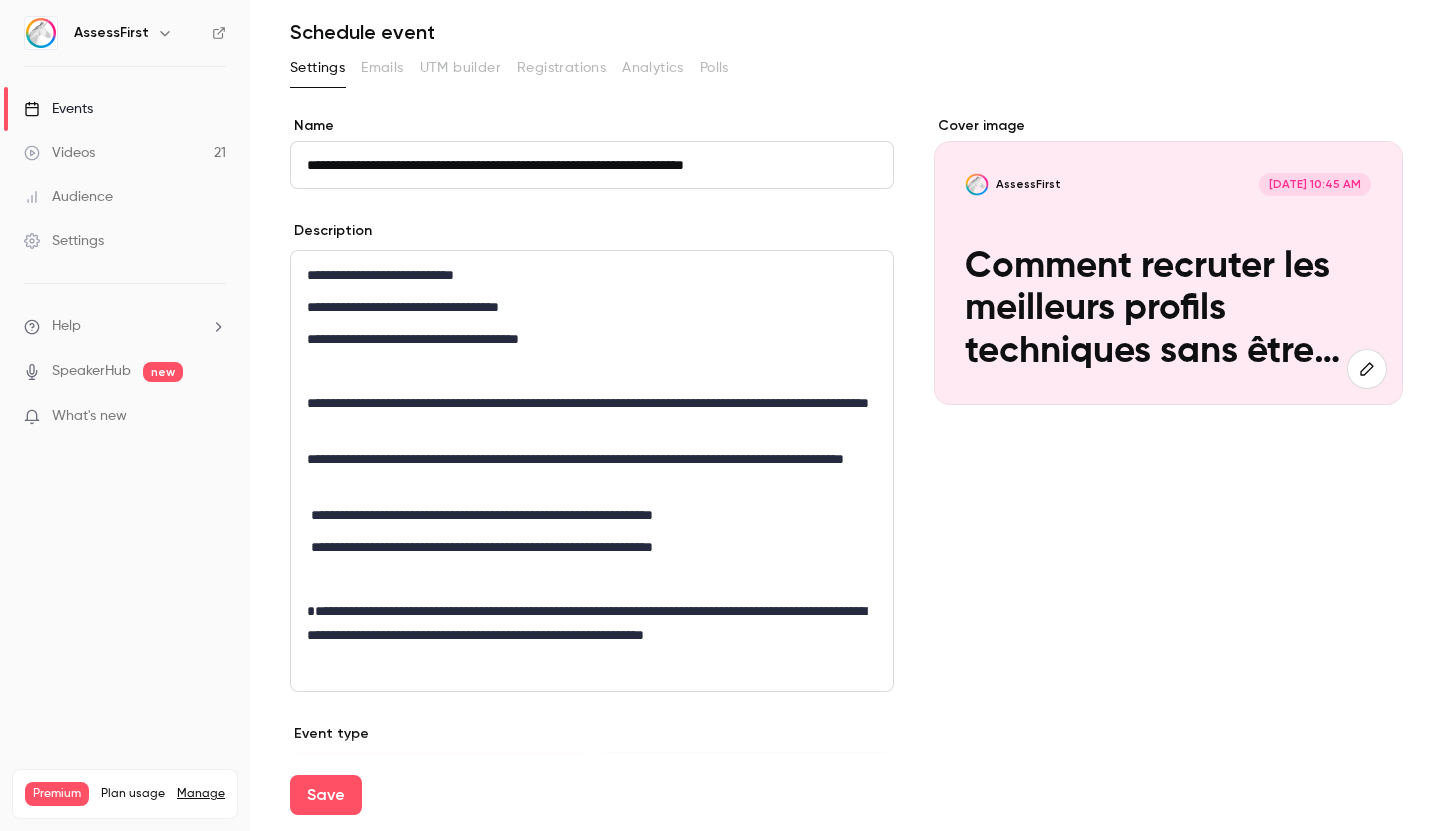 click on "**********" at bounding box center [592, 471] 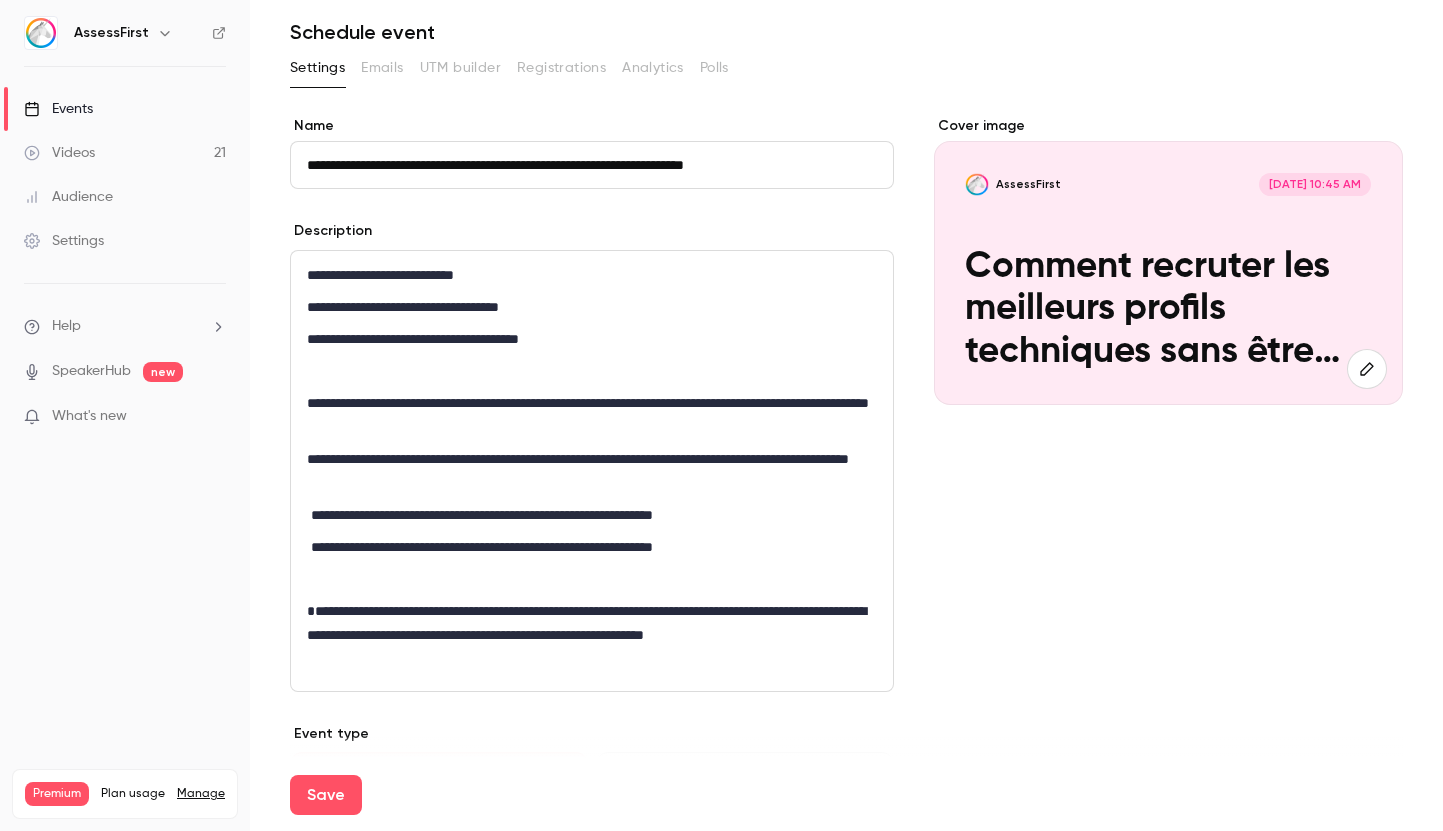 click on "**********" at bounding box center [592, 515] 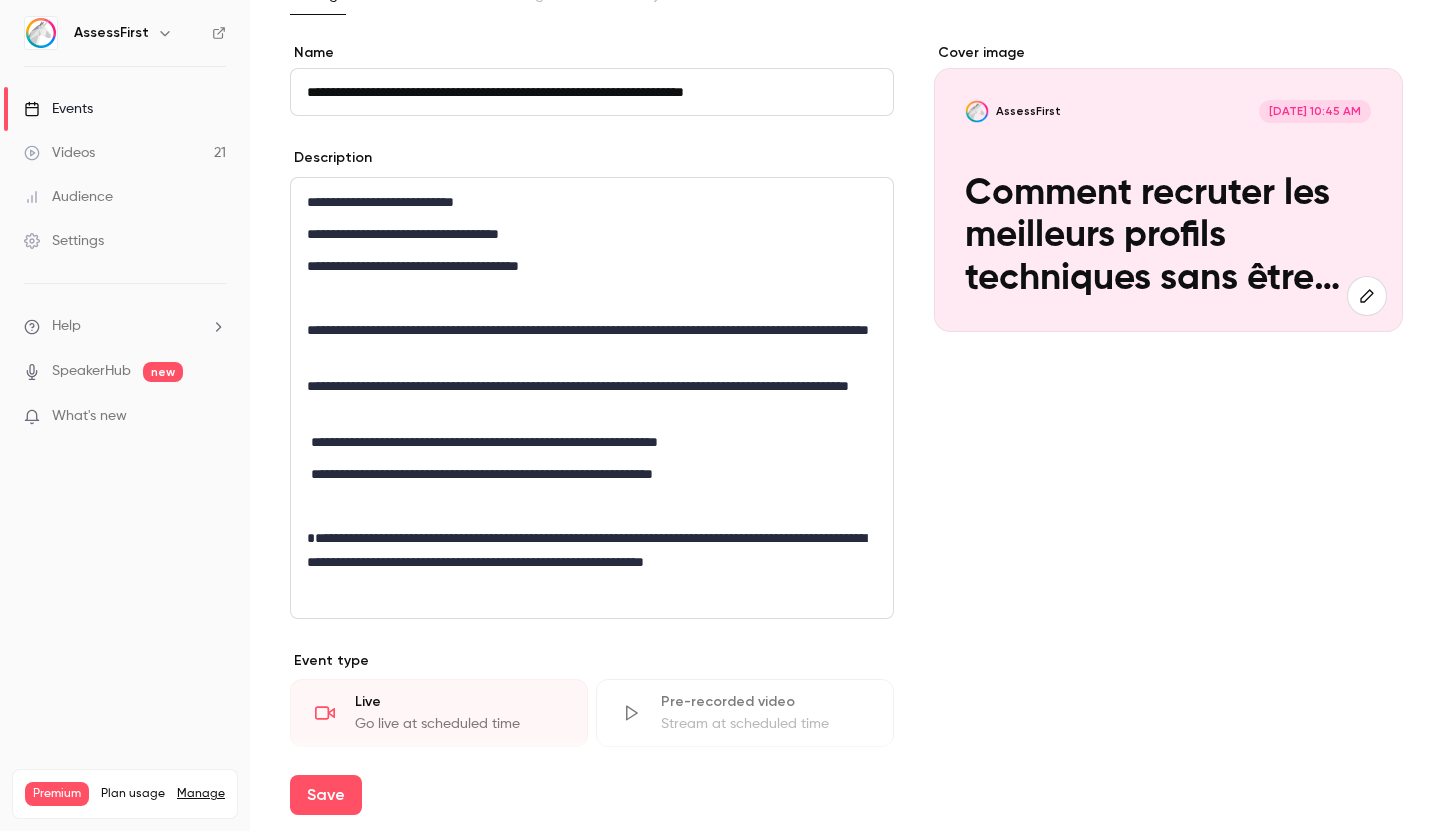 scroll, scrollTop: 167, scrollLeft: 0, axis: vertical 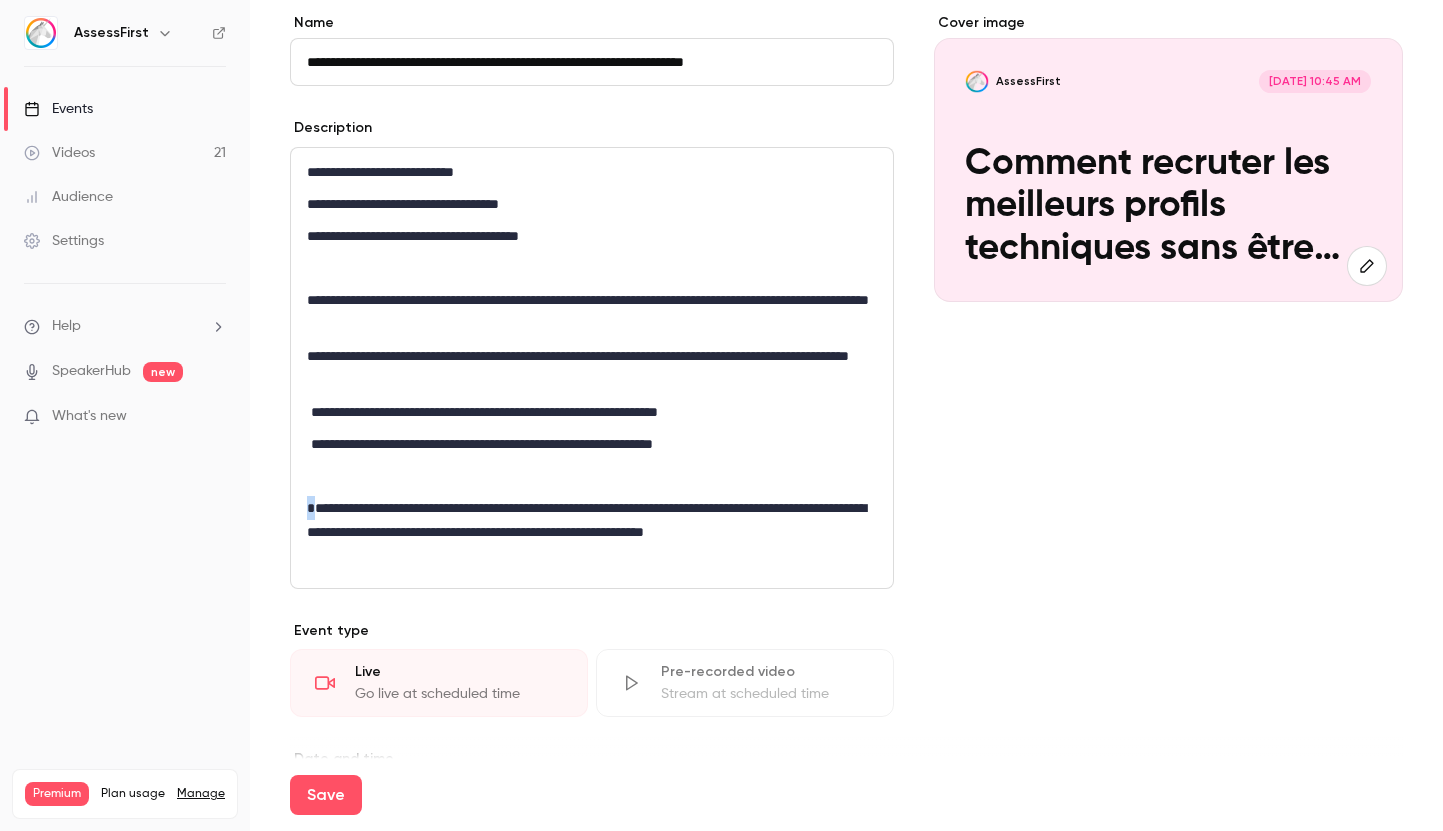 drag, startPoint x: 304, startPoint y: 507, endPoint x: 263, endPoint y: 506, distance: 41.01219 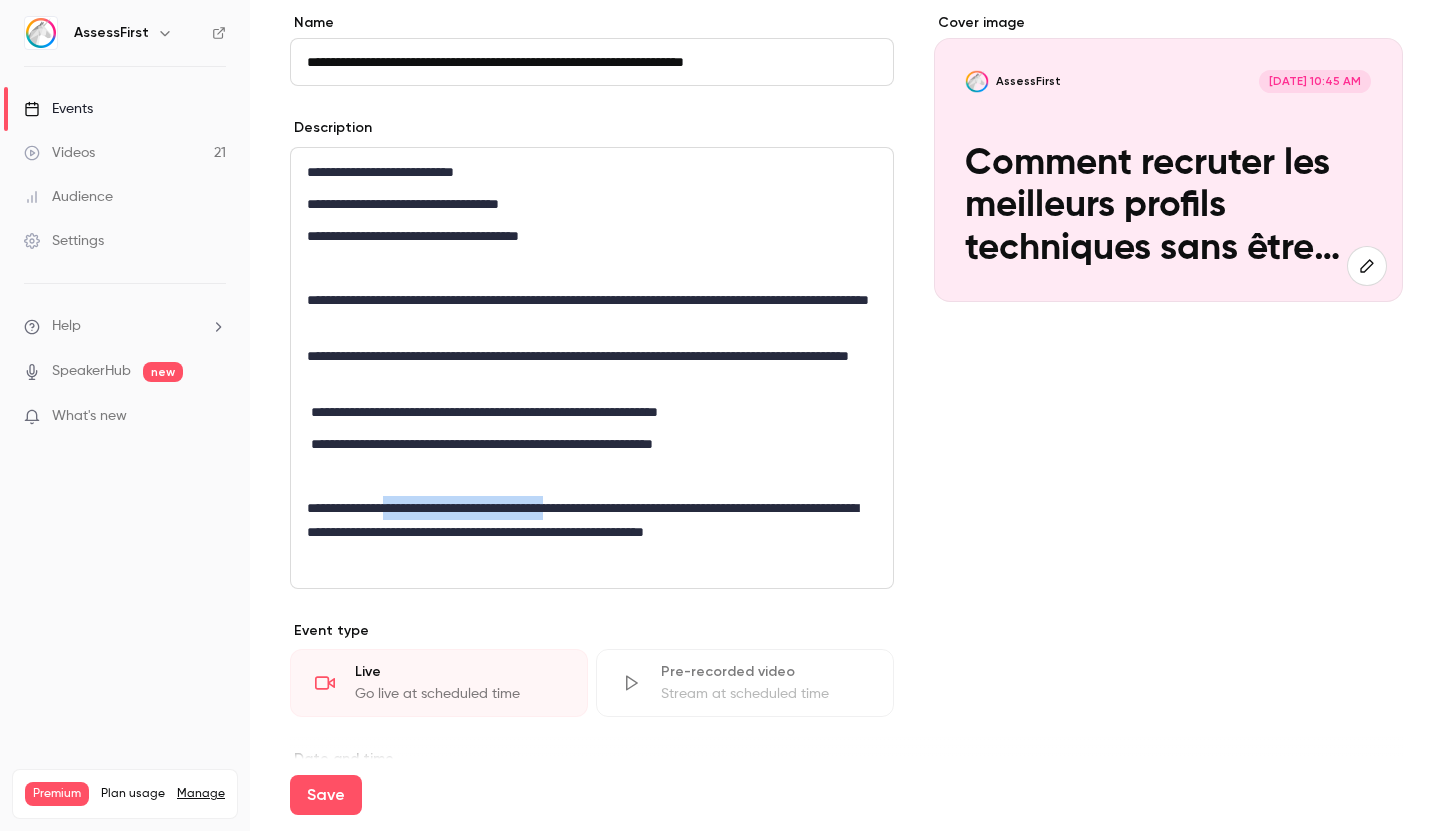 drag, startPoint x: 401, startPoint y: 512, endPoint x: 611, endPoint y: 499, distance: 210.402 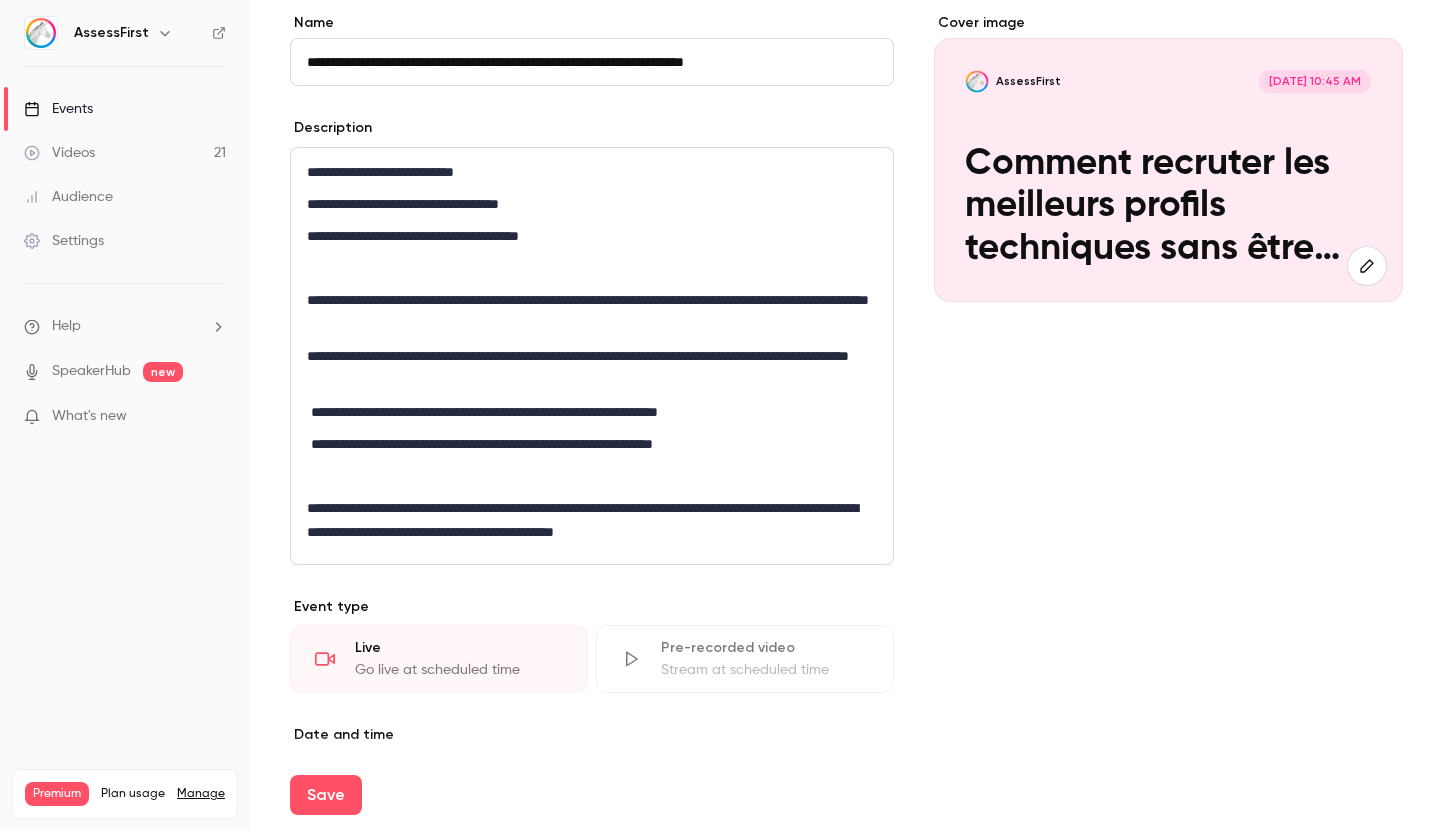 click on "**********" at bounding box center (592, 520) 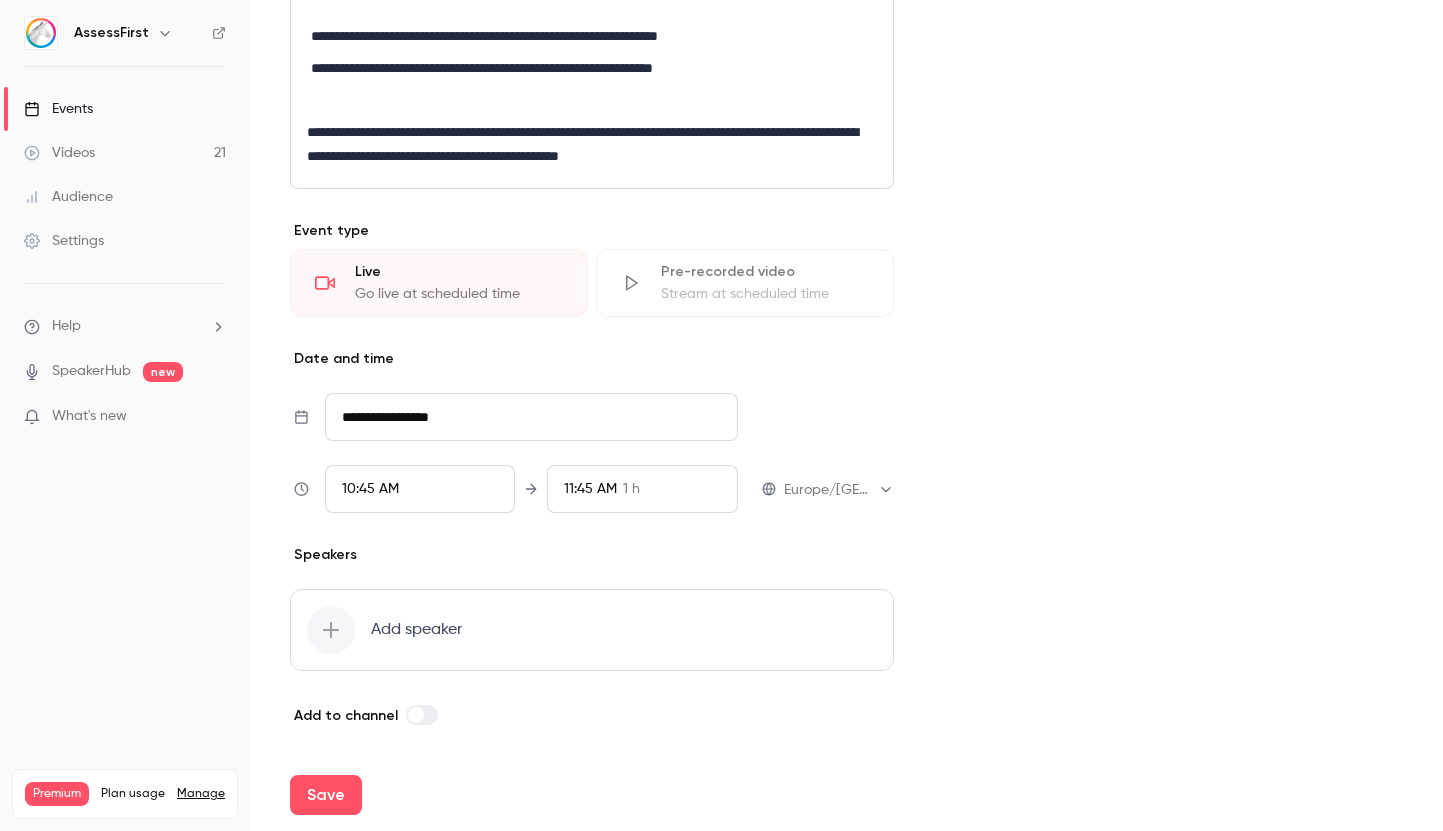 scroll, scrollTop: 543, scrollLeft: 0, axis: vertical 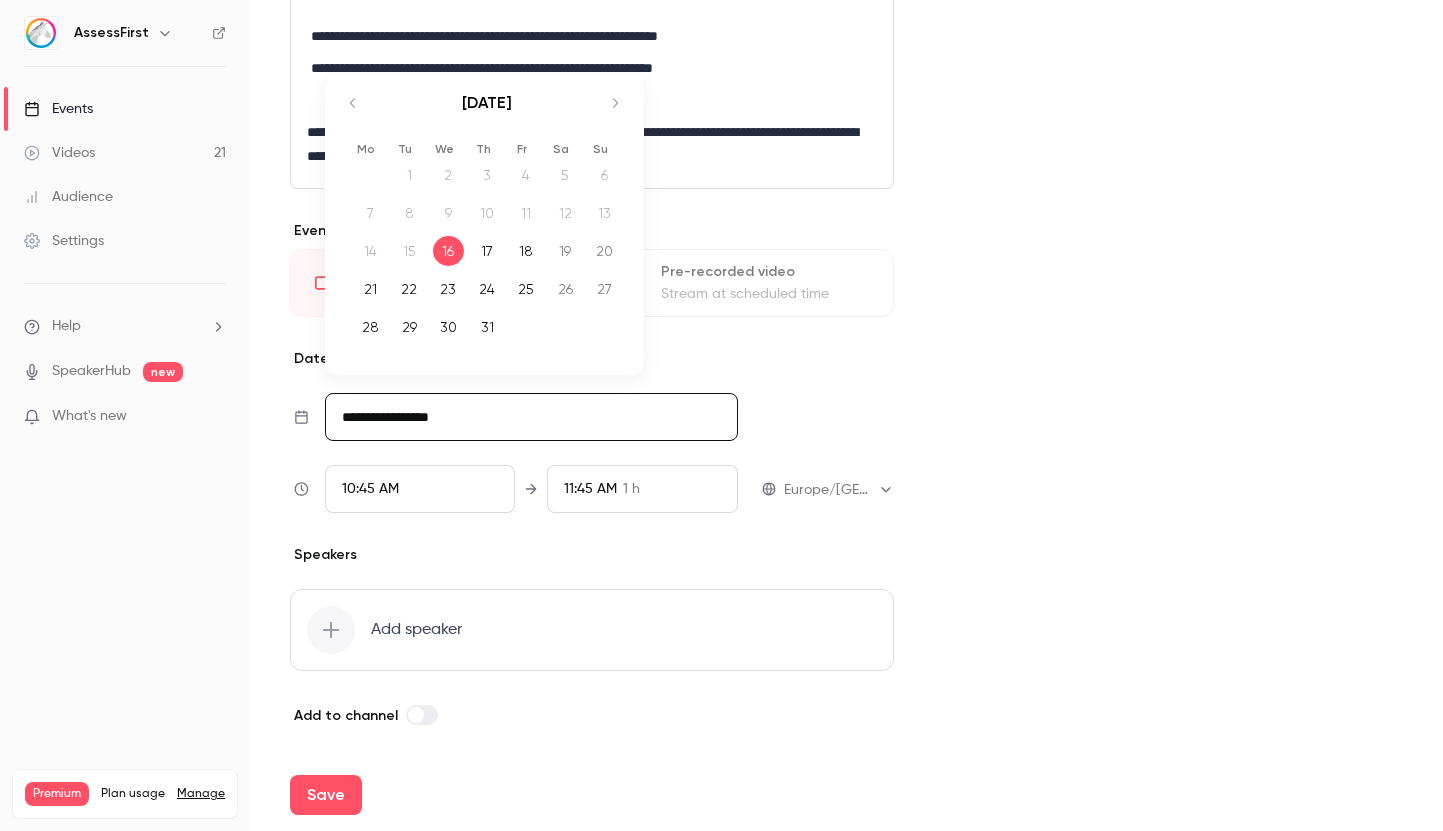 click on "**********" at bounding box center (531, 417) 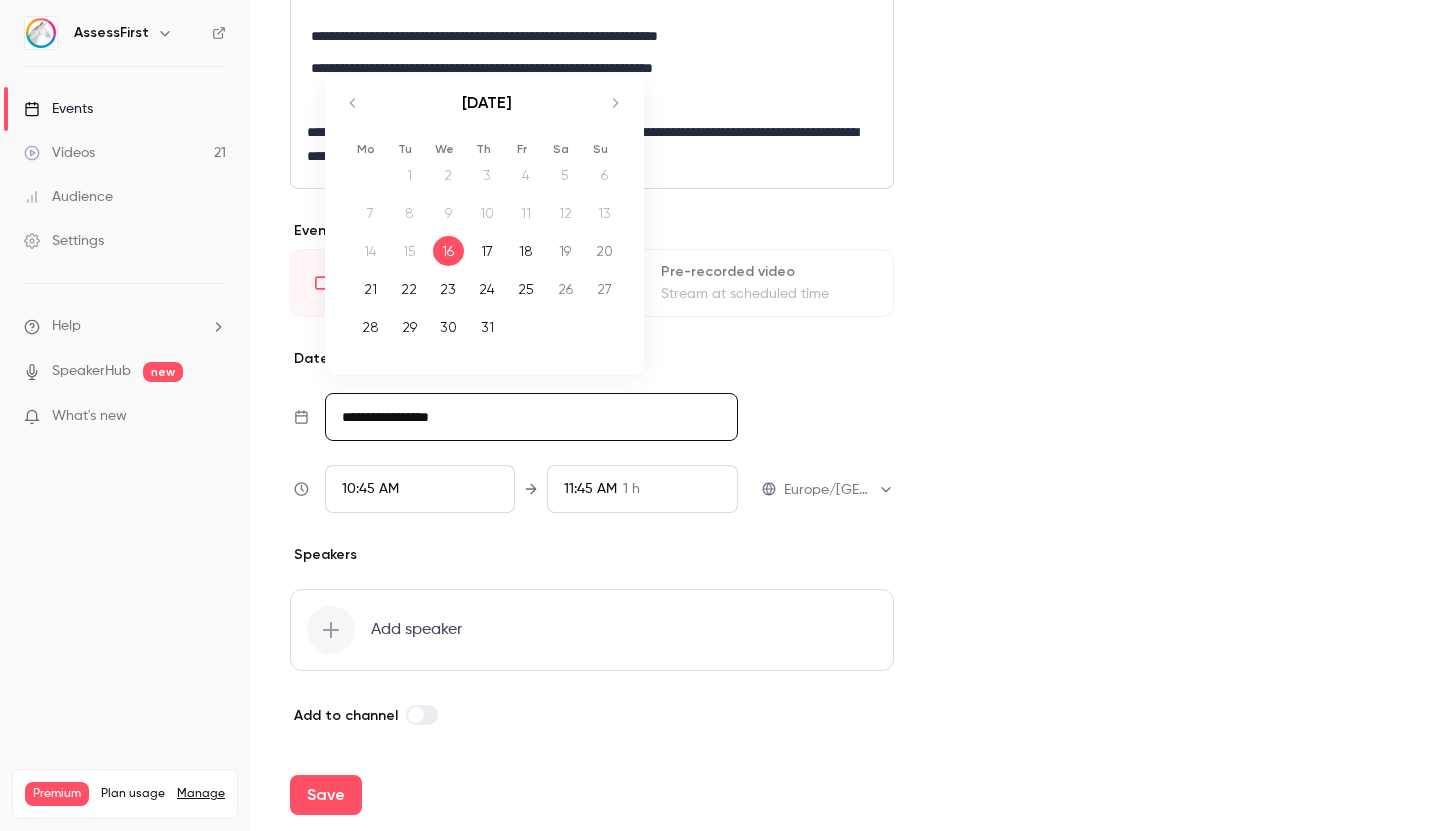 click on "Cover image AssessFirst [DATE] 10:45 AM Comment recruter les meilleurs profils techniques sans être expert métier ?" at bounding box center [1168, 182] 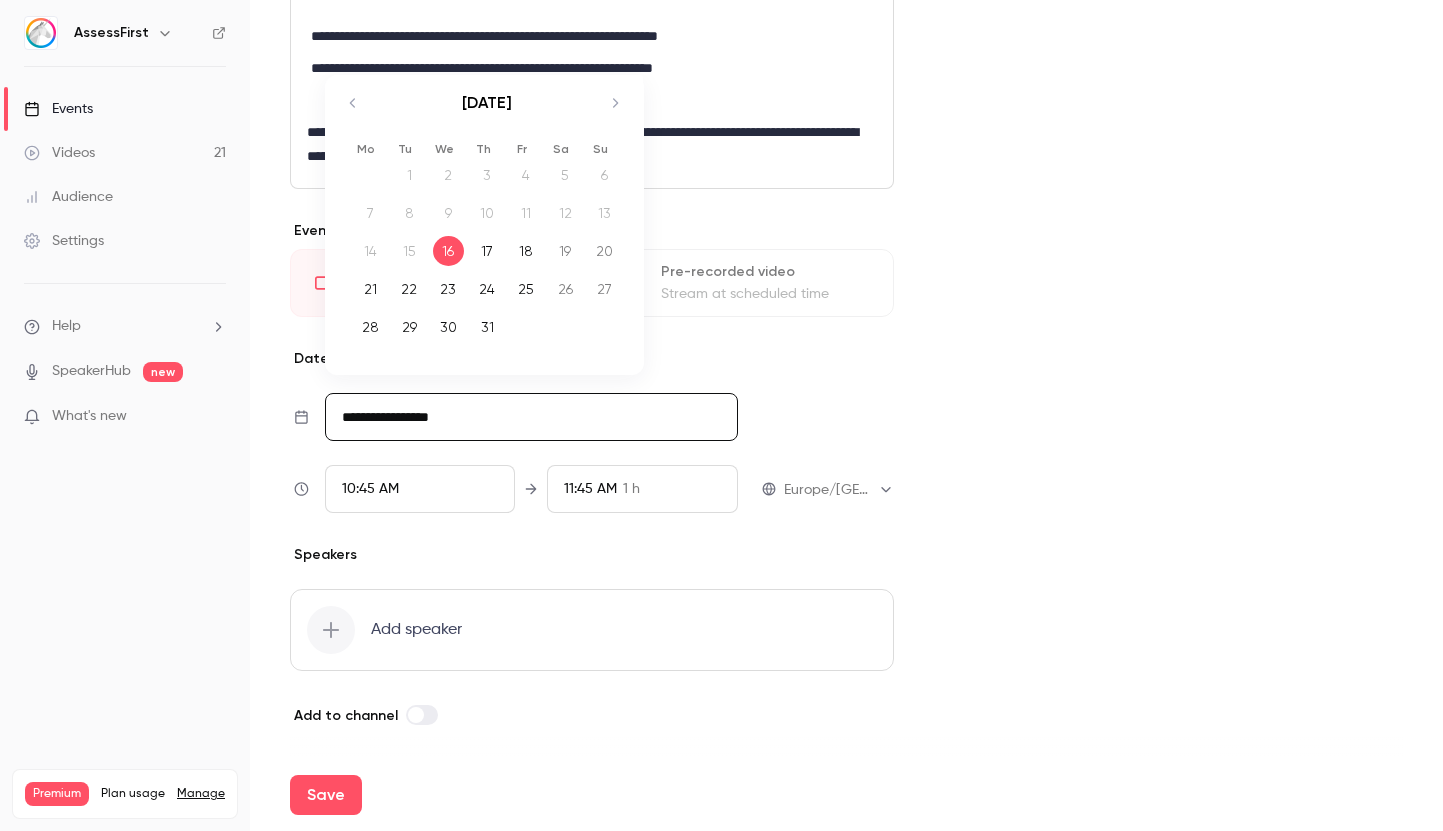 click on "**********" at bounding box center (531, 417) 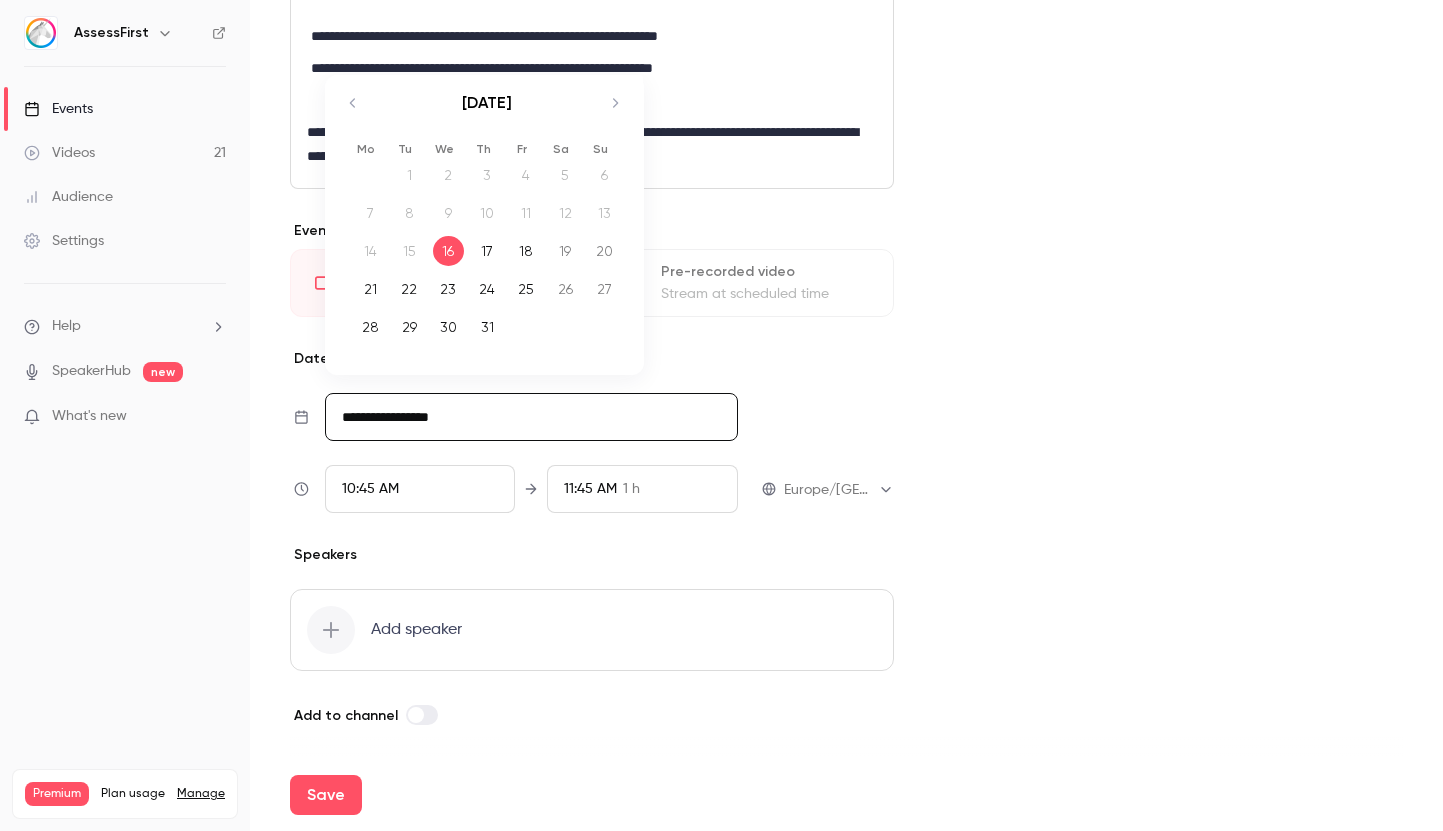 click 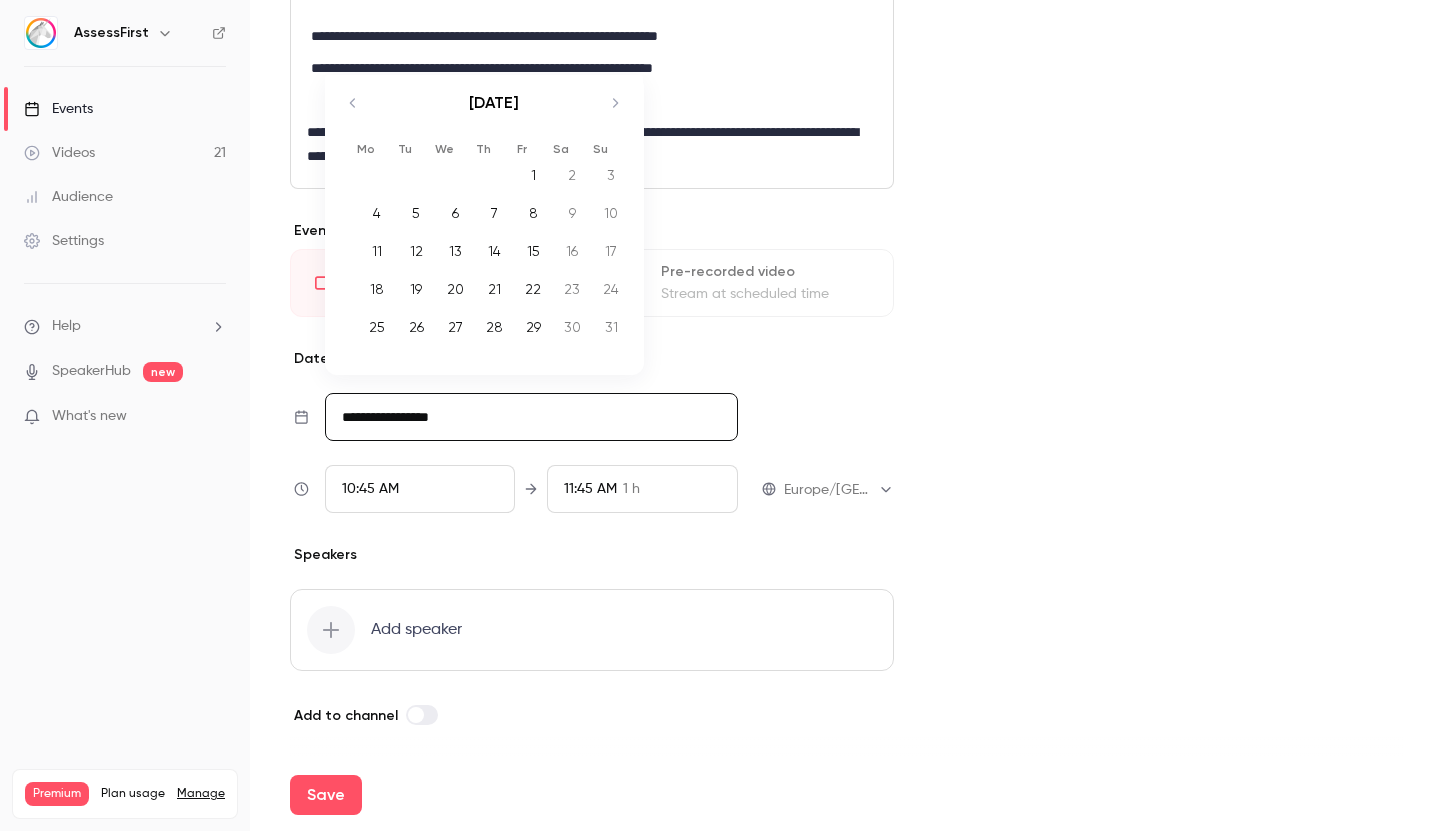 click 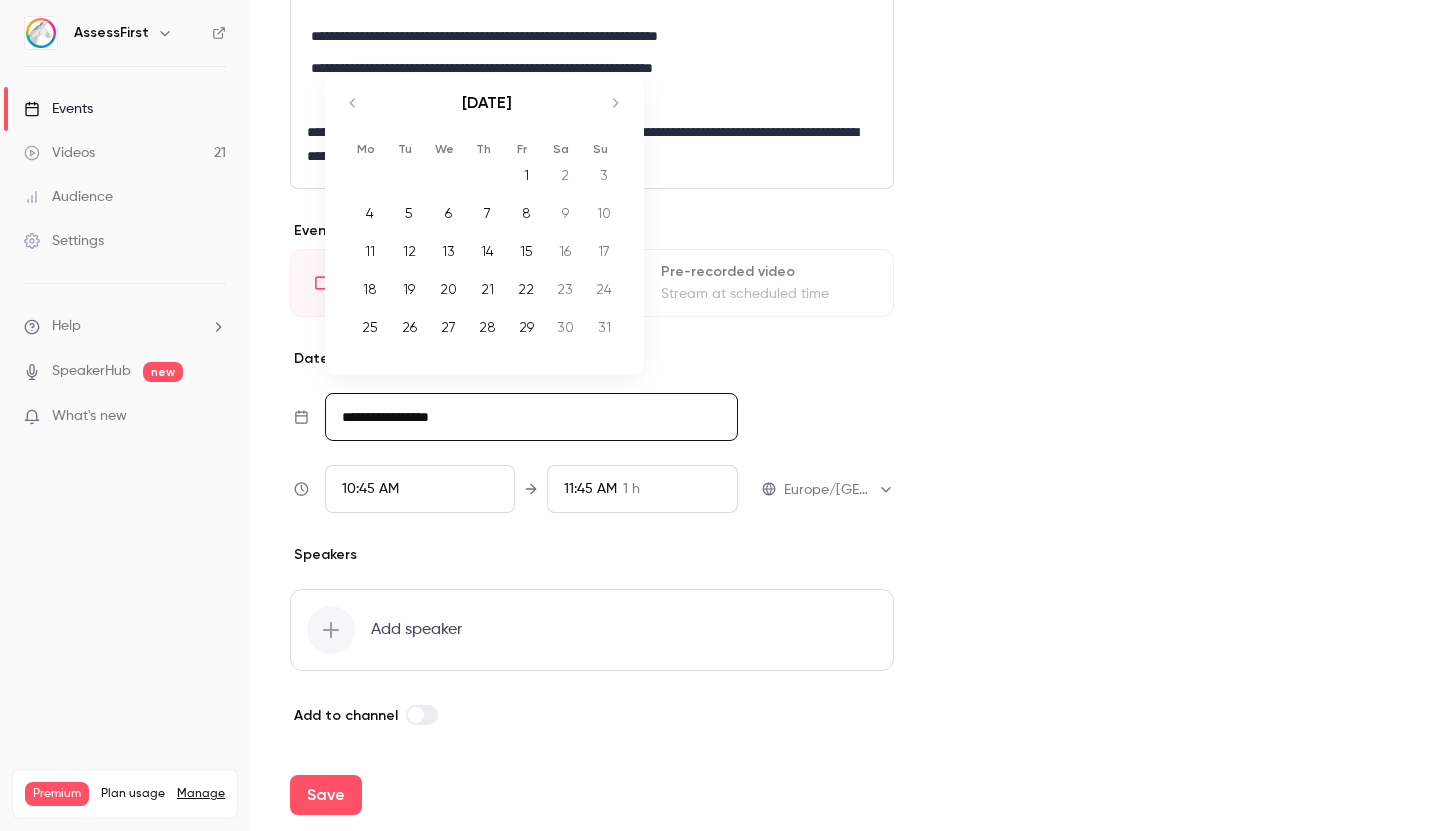 click 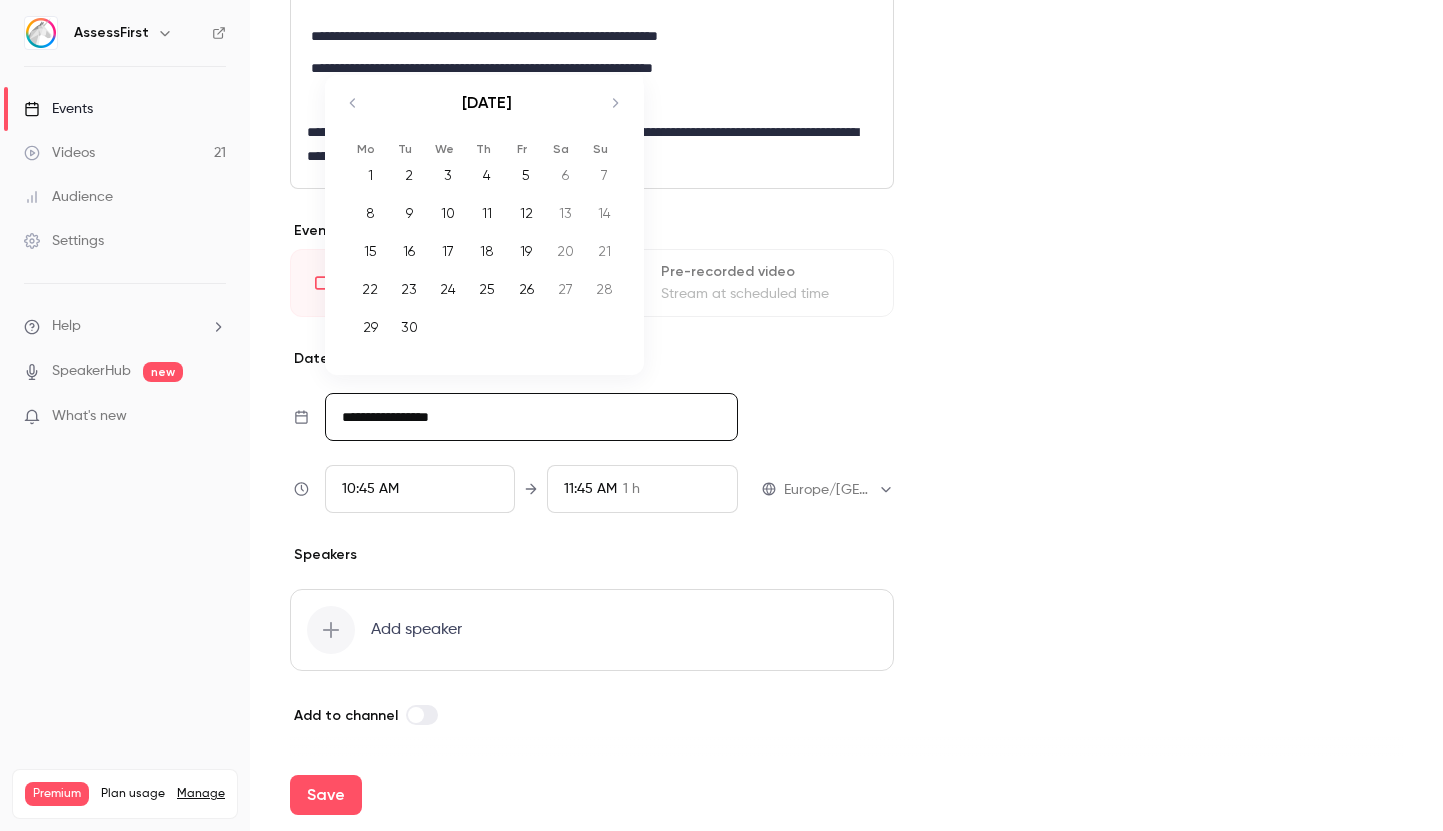 click on "18" at bounding box center (487, 251) 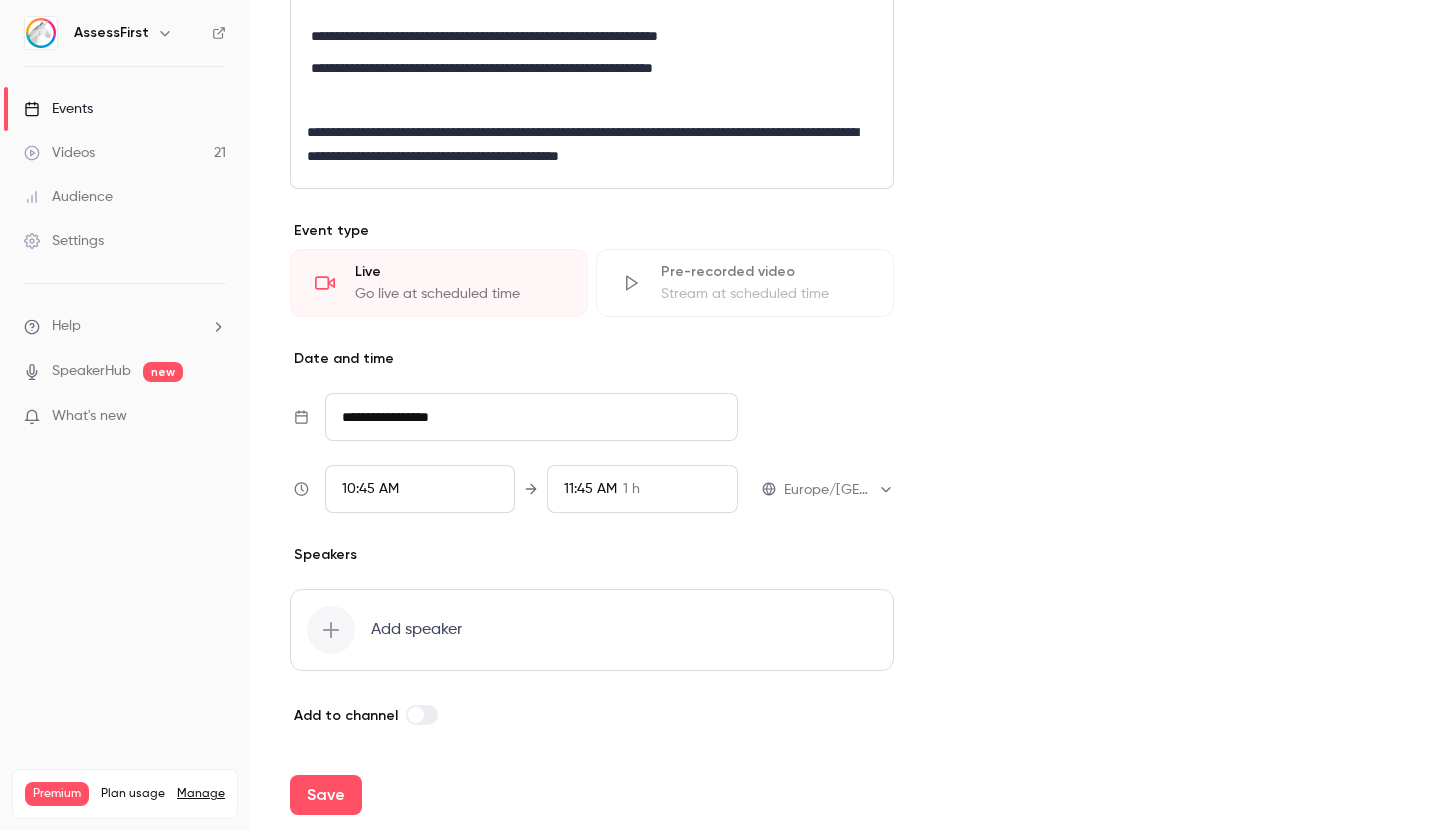 click on "10:45 AM" at bounding box center [370, 489] 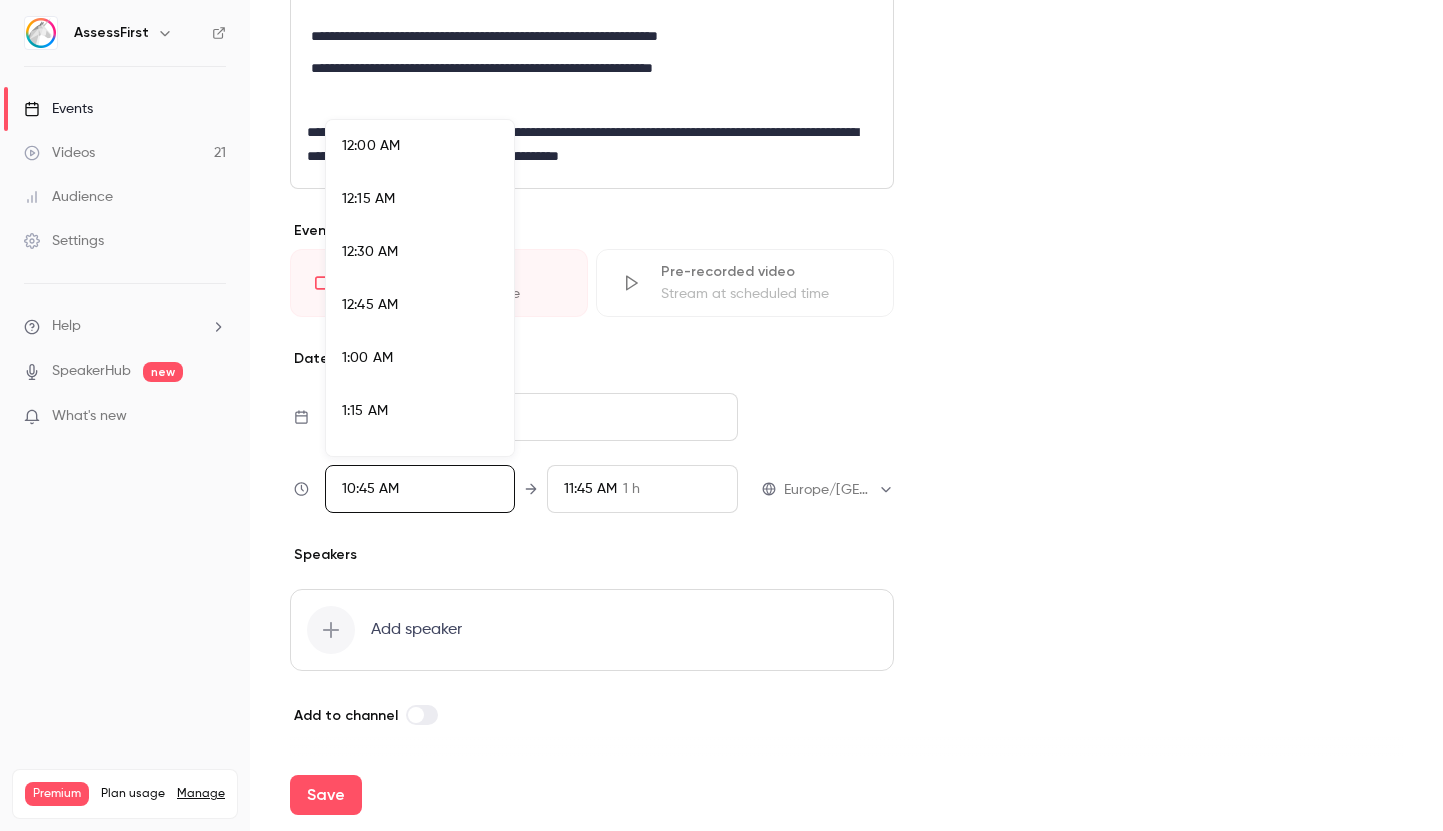 scroll, scrollTop: 2138, scrollLeft: 0, axis: vertical 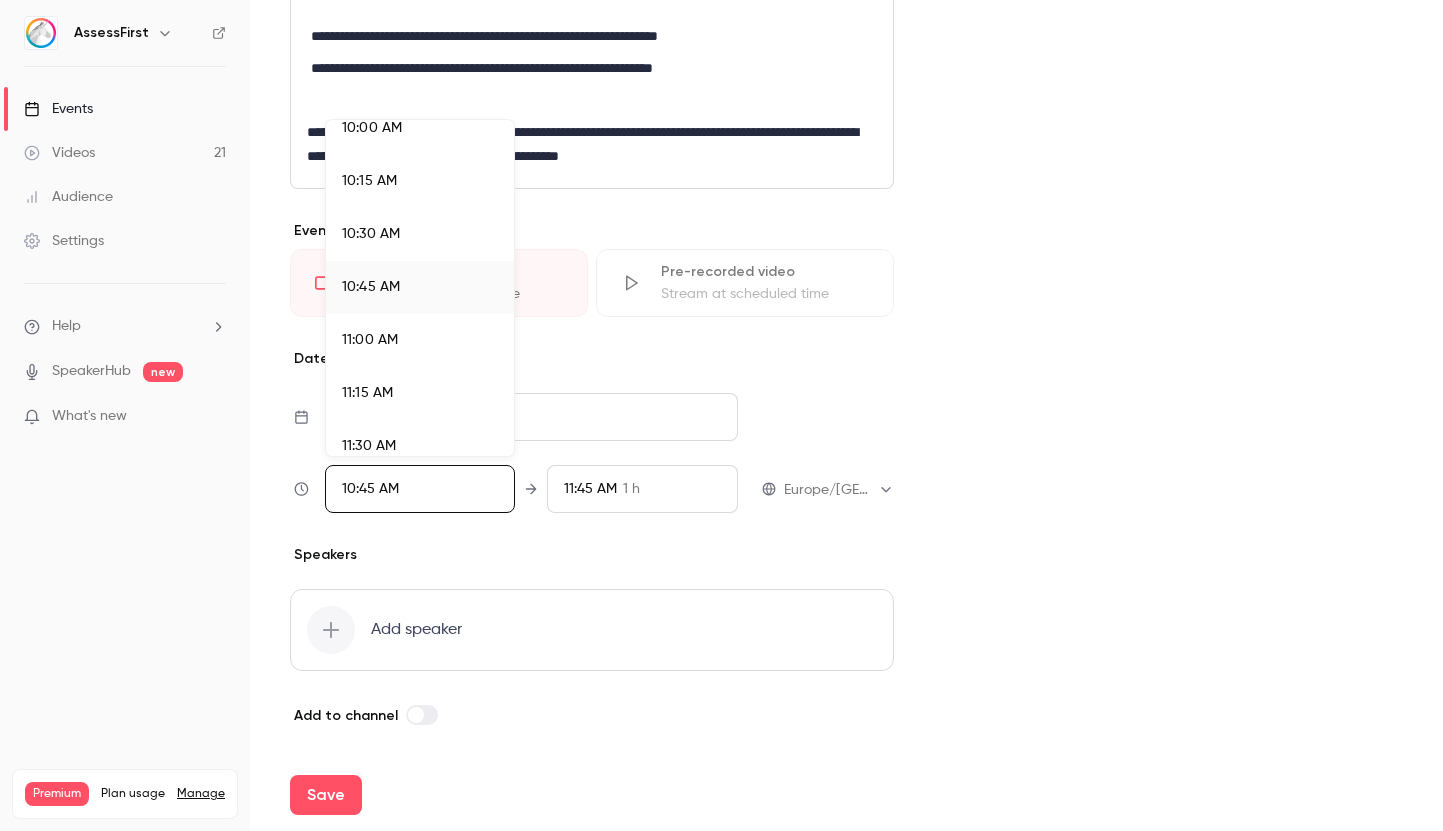 click on "11:00 AM" at bounding box center [370, 340] 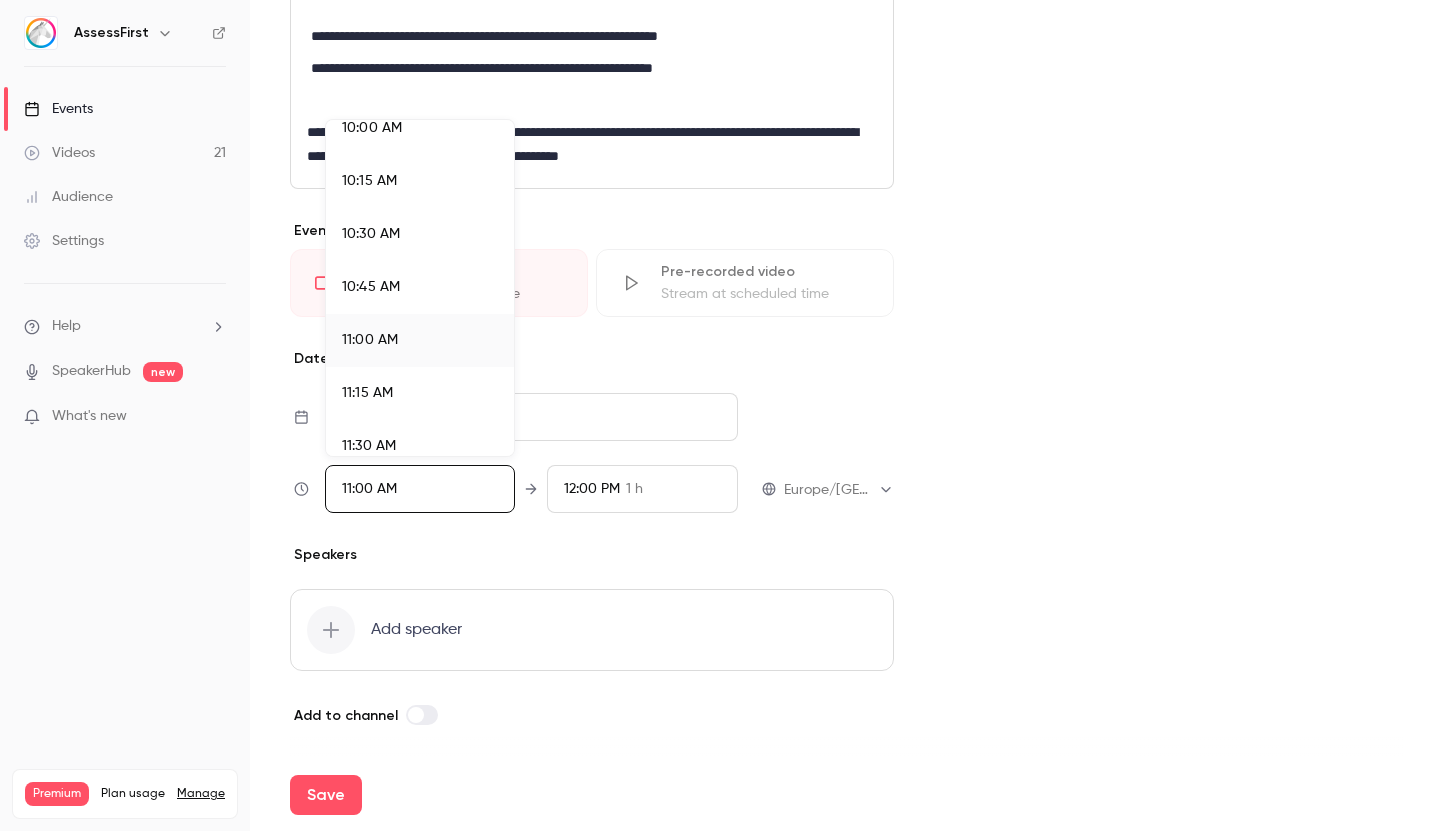 click at bounding box center [721, 415] 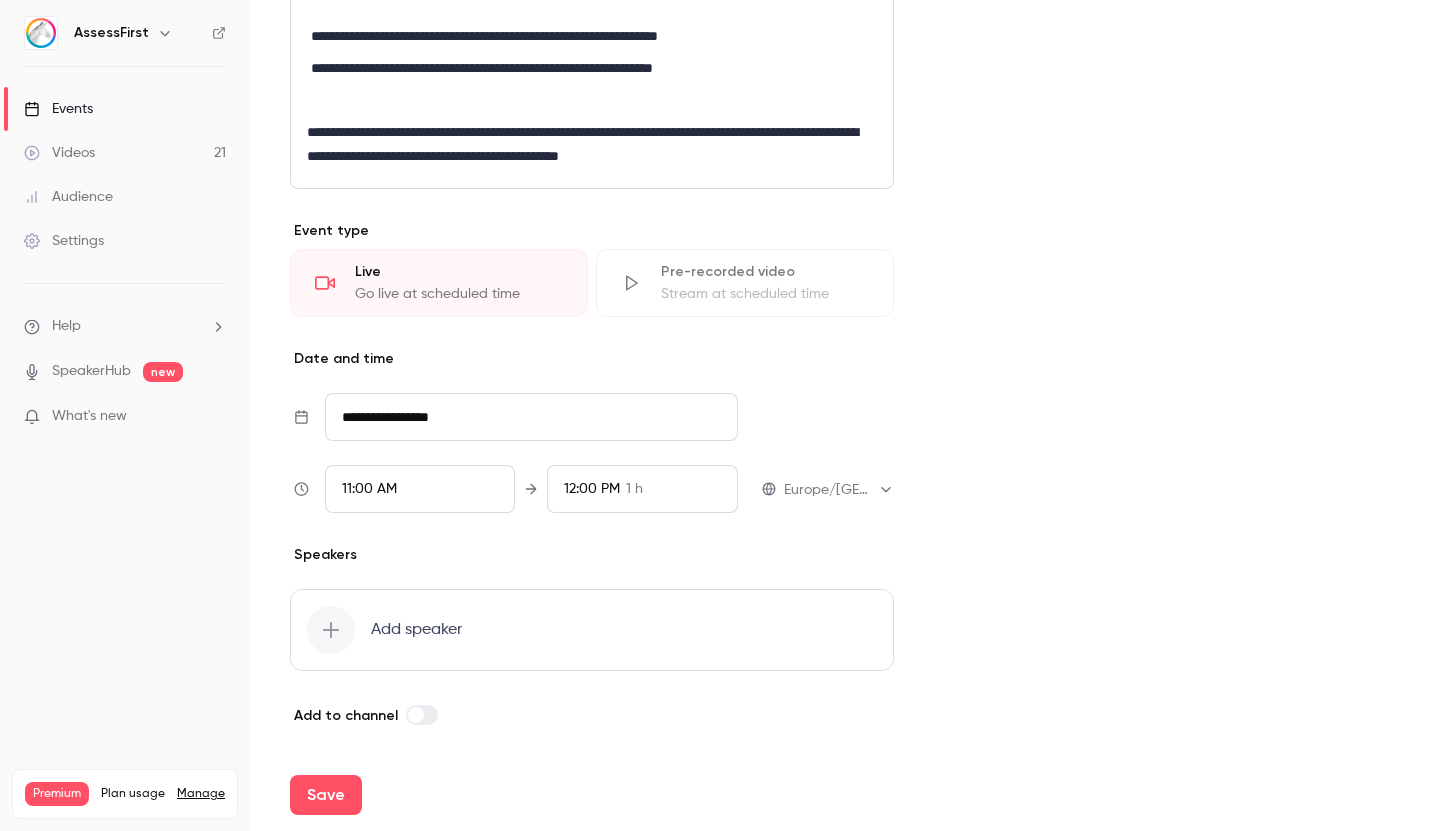click on "12:00 PM" at bounding box center [592, 489] 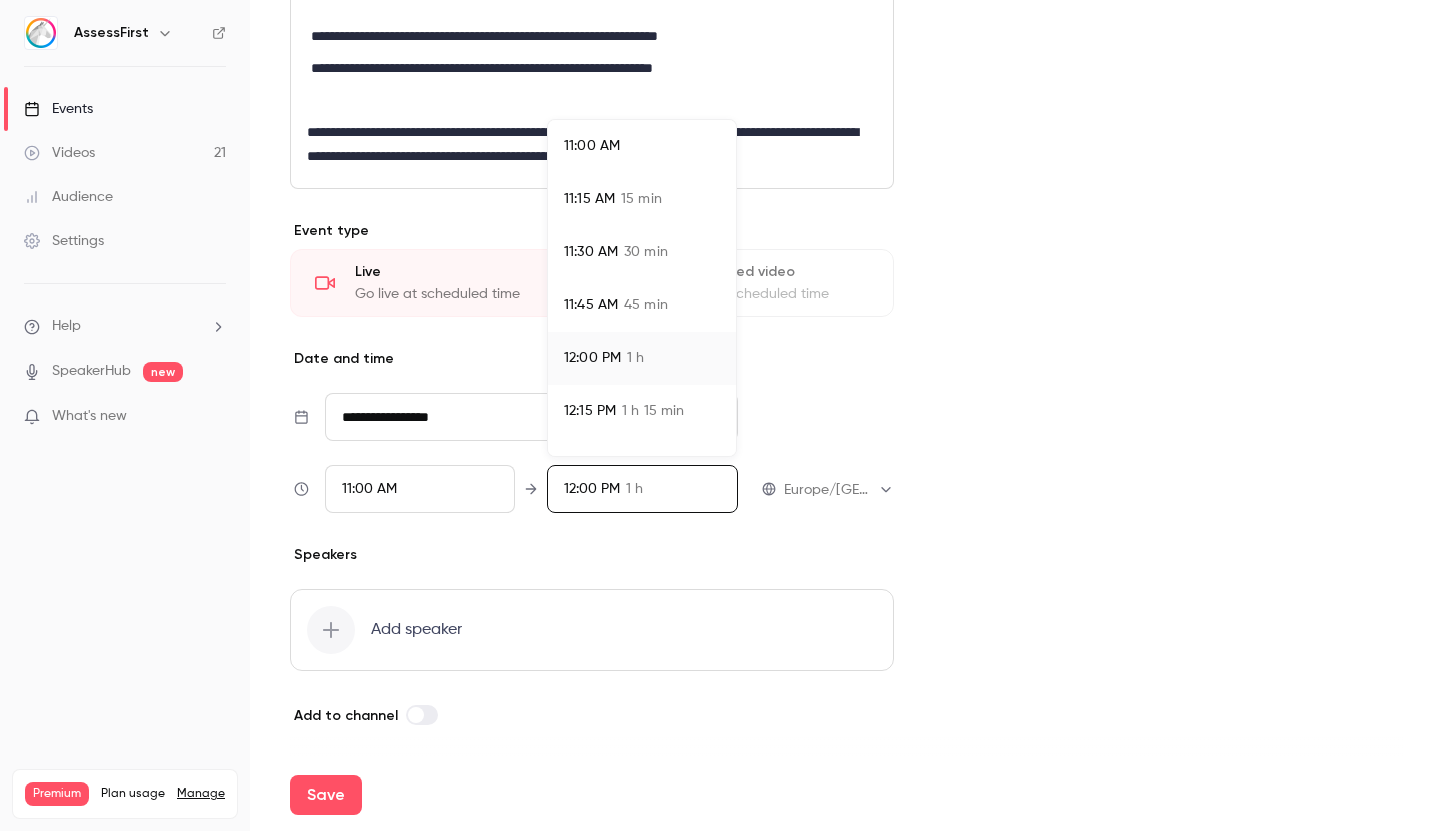 click on "45 min" at bounding box center [646, 305] 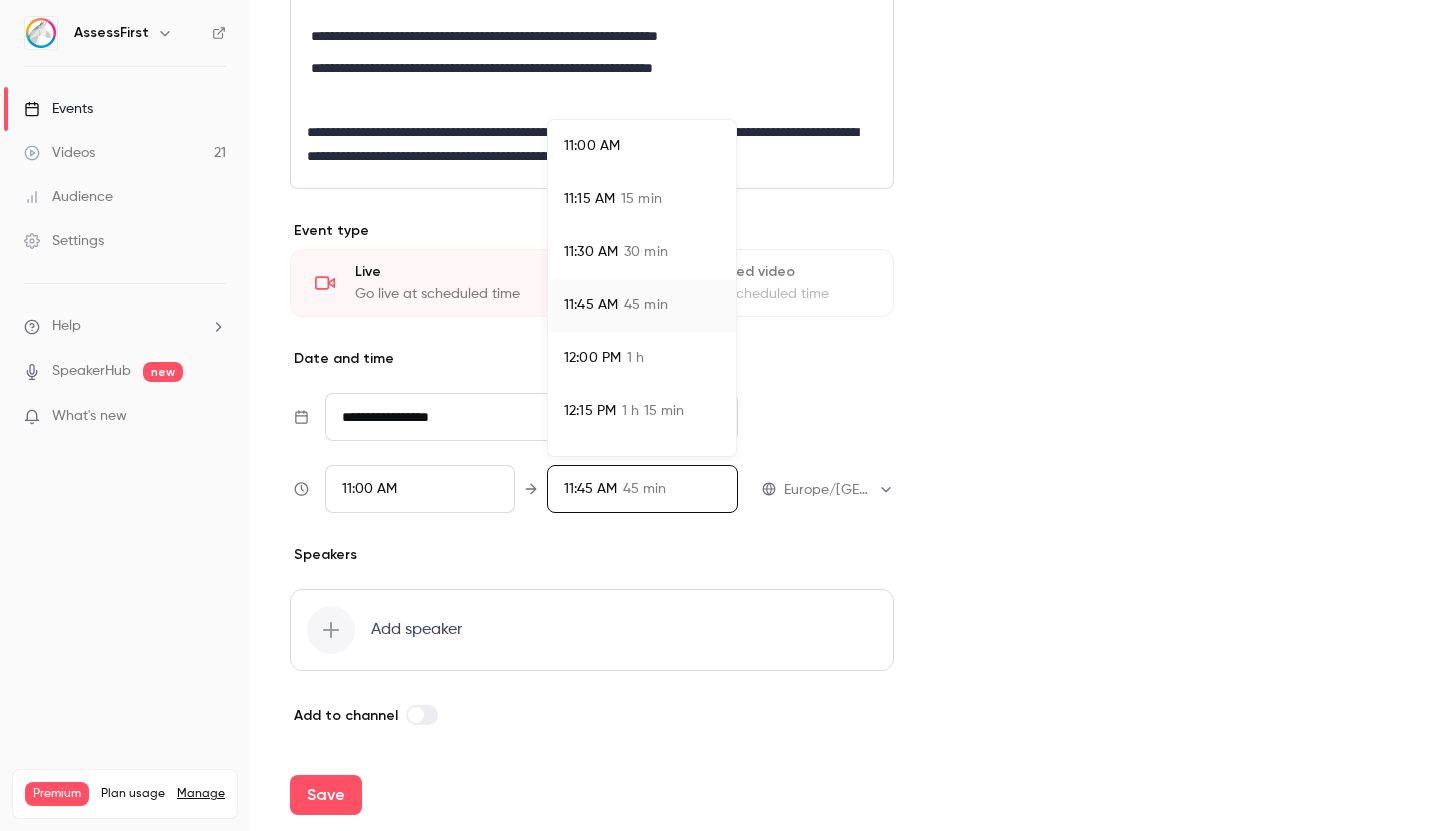 click at bounding box center (721, 415) 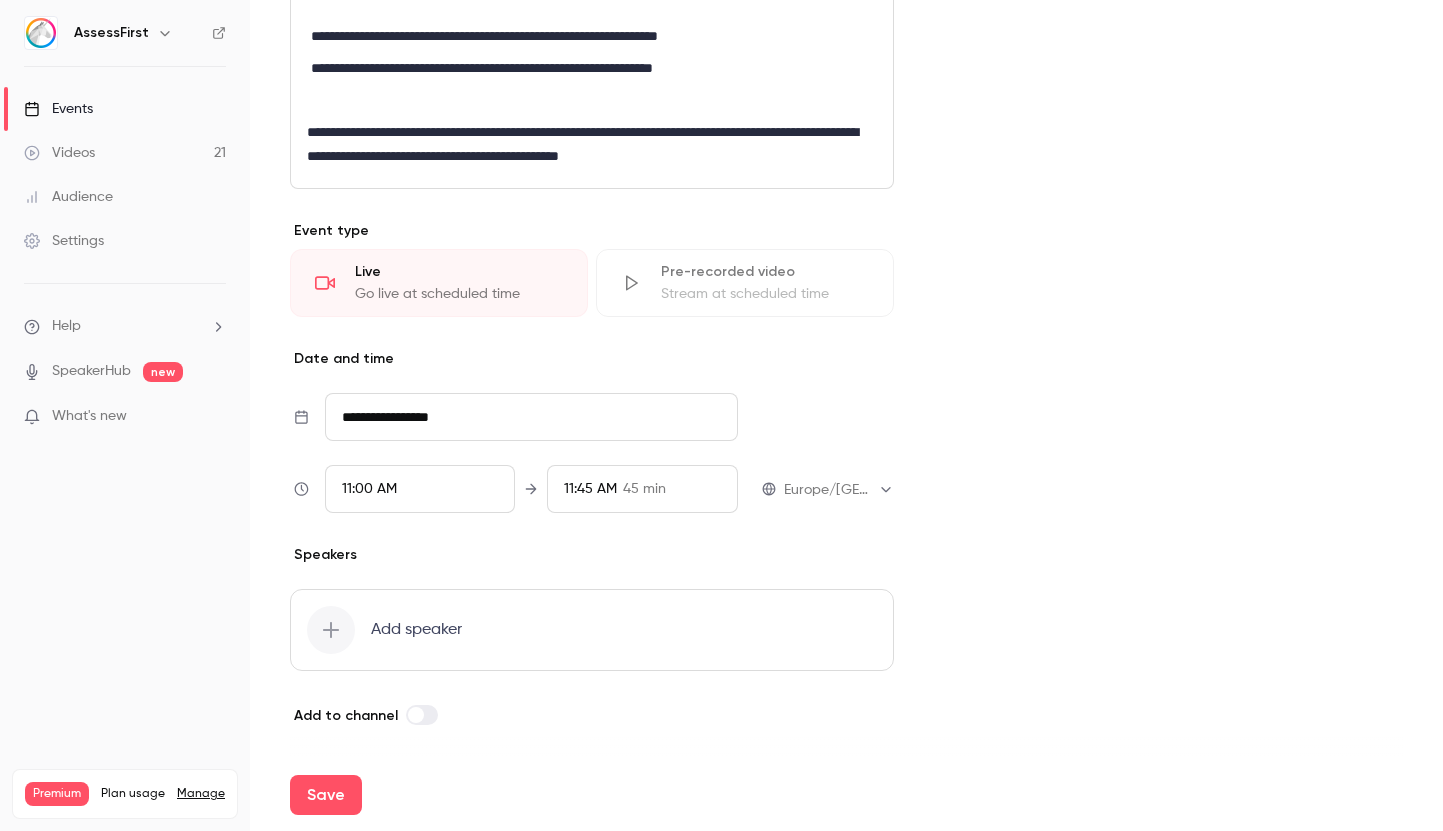 click on "Add speaker" at bounding box center [592, 630] 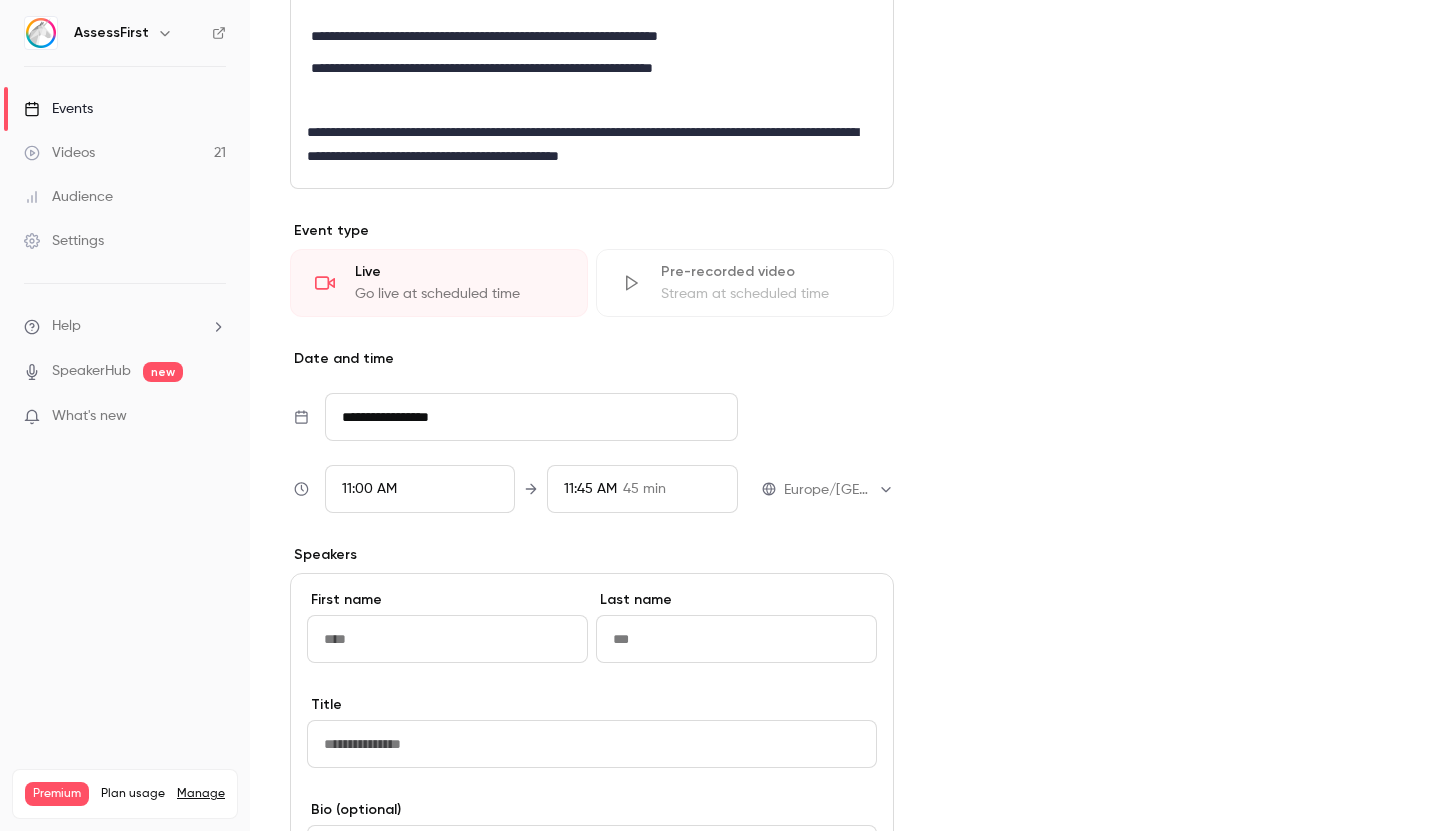 click on "Cover image AssessFirst [DATE] 11:00 AM Comment recruter les meilleurs profils techniques sans être expert métier ?" at bounding box center [1168, 451] 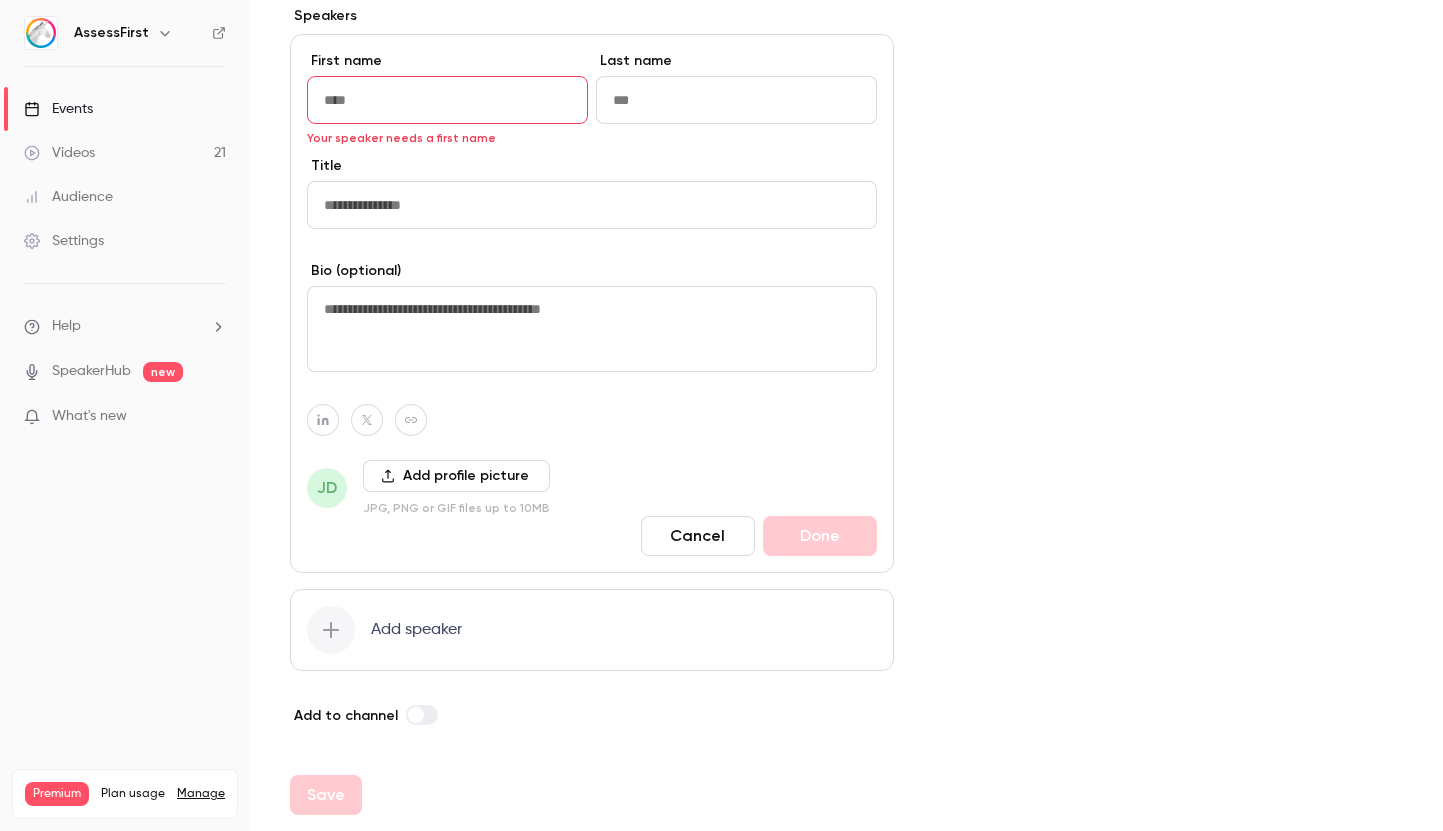 click on "Cancel" at bounding box center [698, 536] 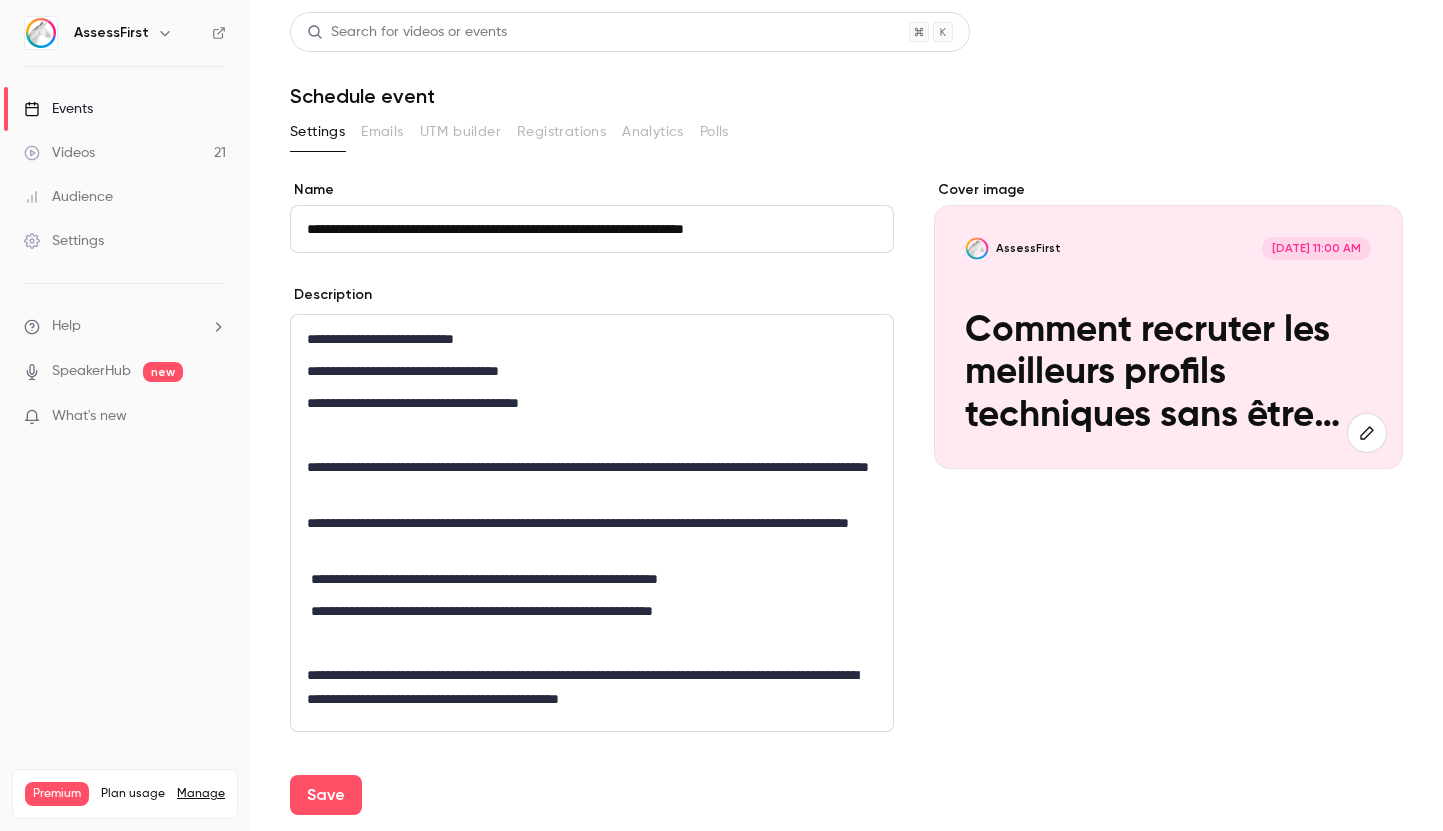 scroll, scrollTop: 0, scrollLeft: 0, axis: both 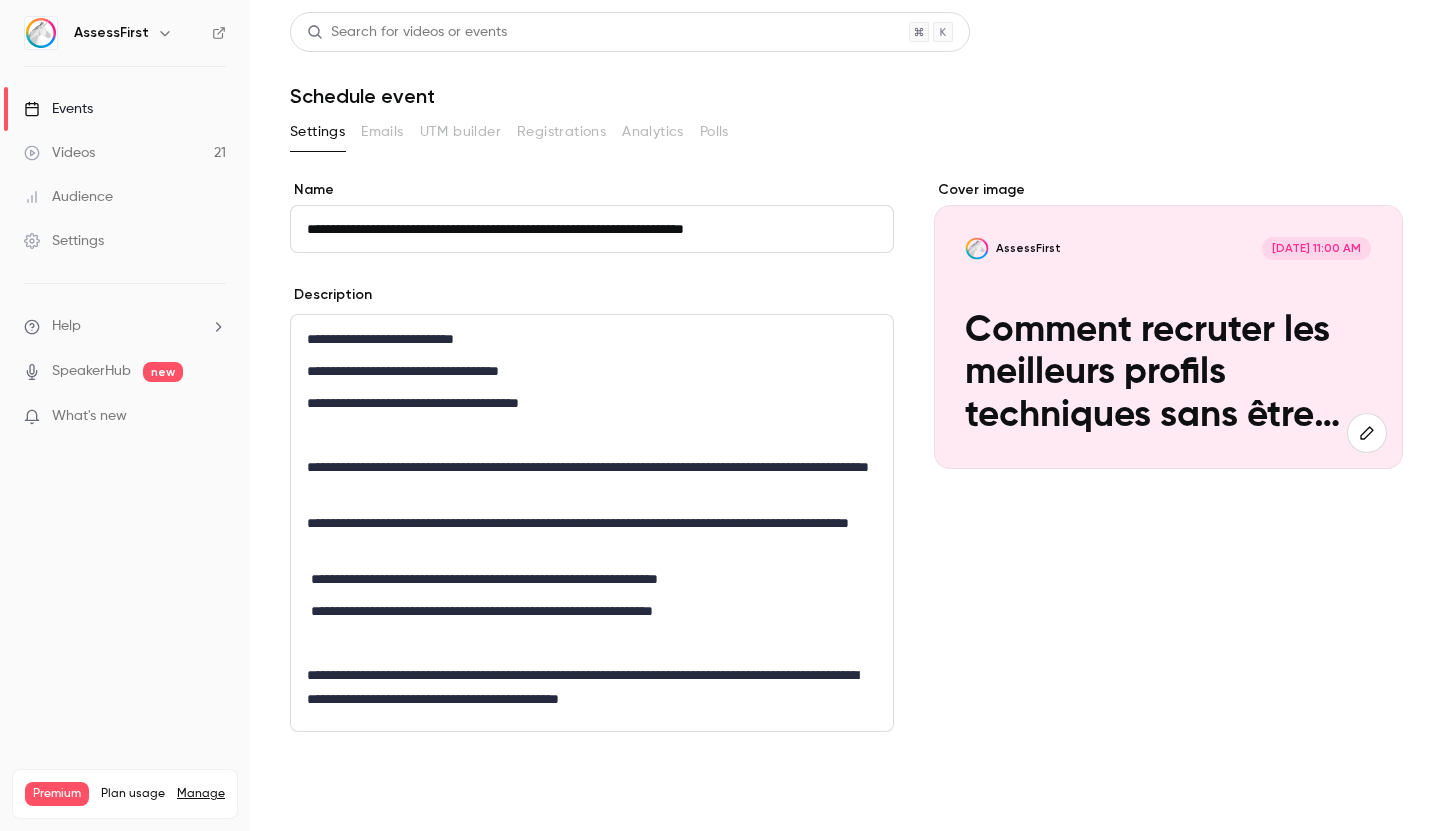 click on "Save" at bounding box center [326, 795] 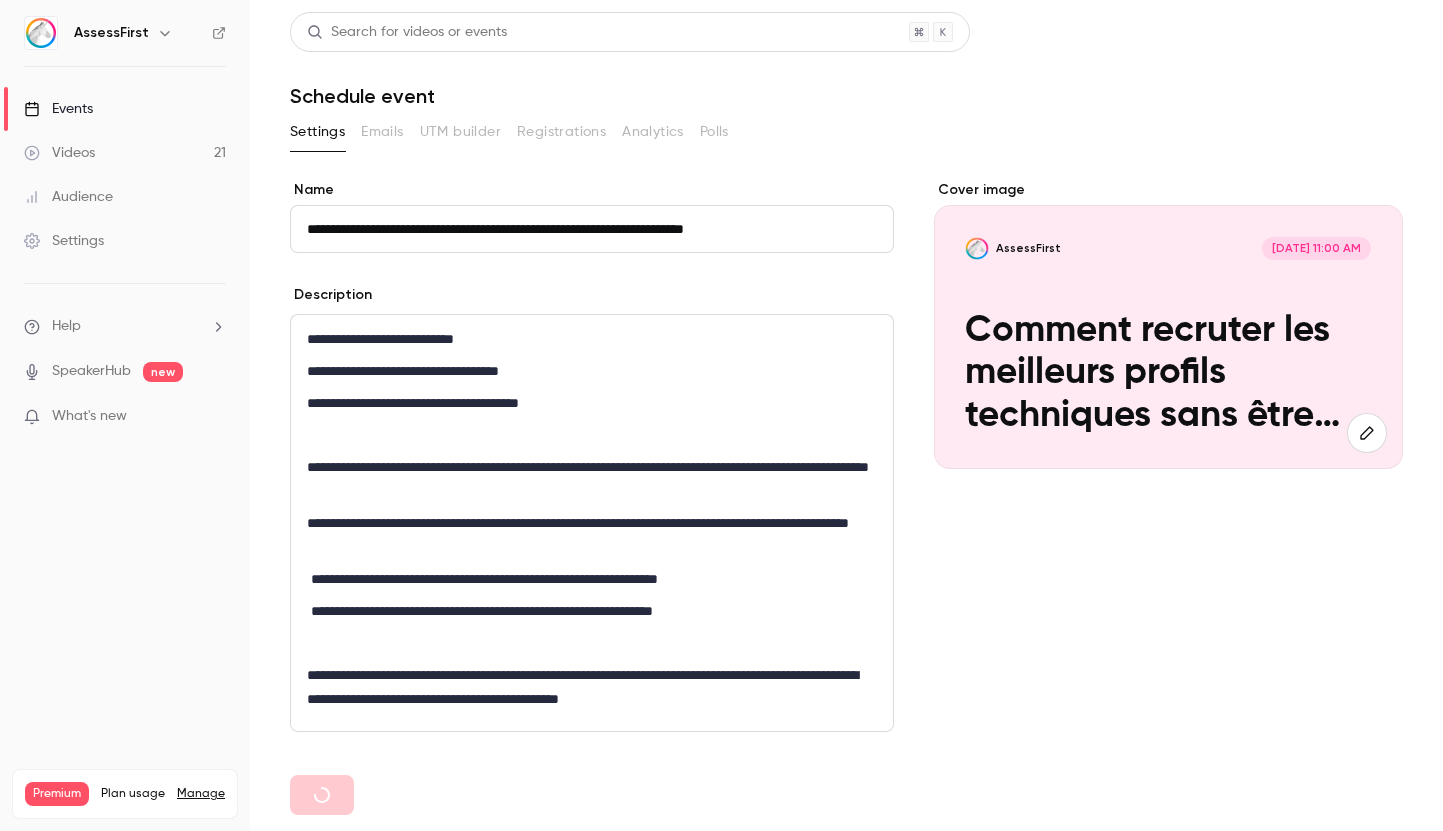 type 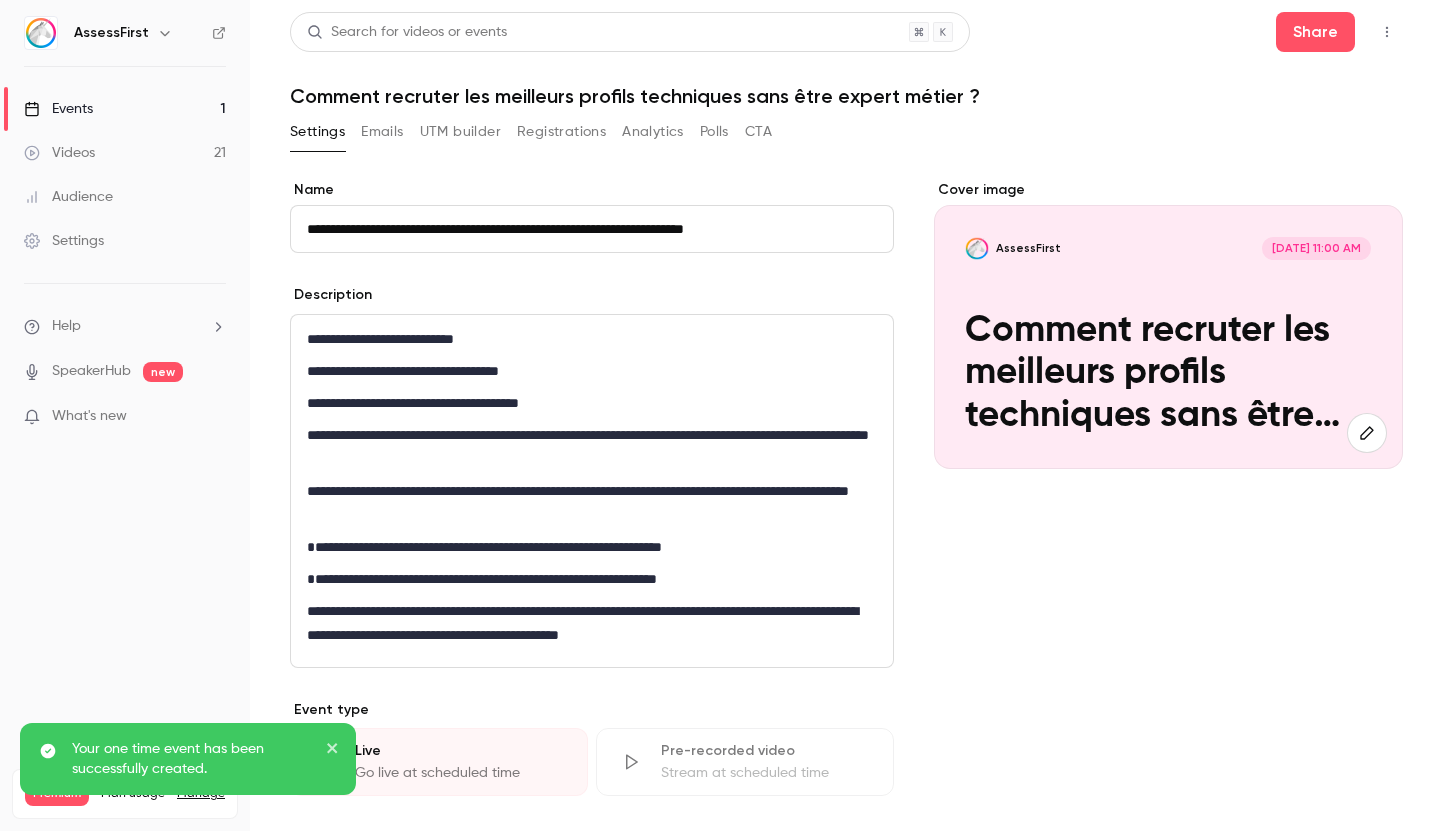 click on "Emails" at bounding box center [382, 132] 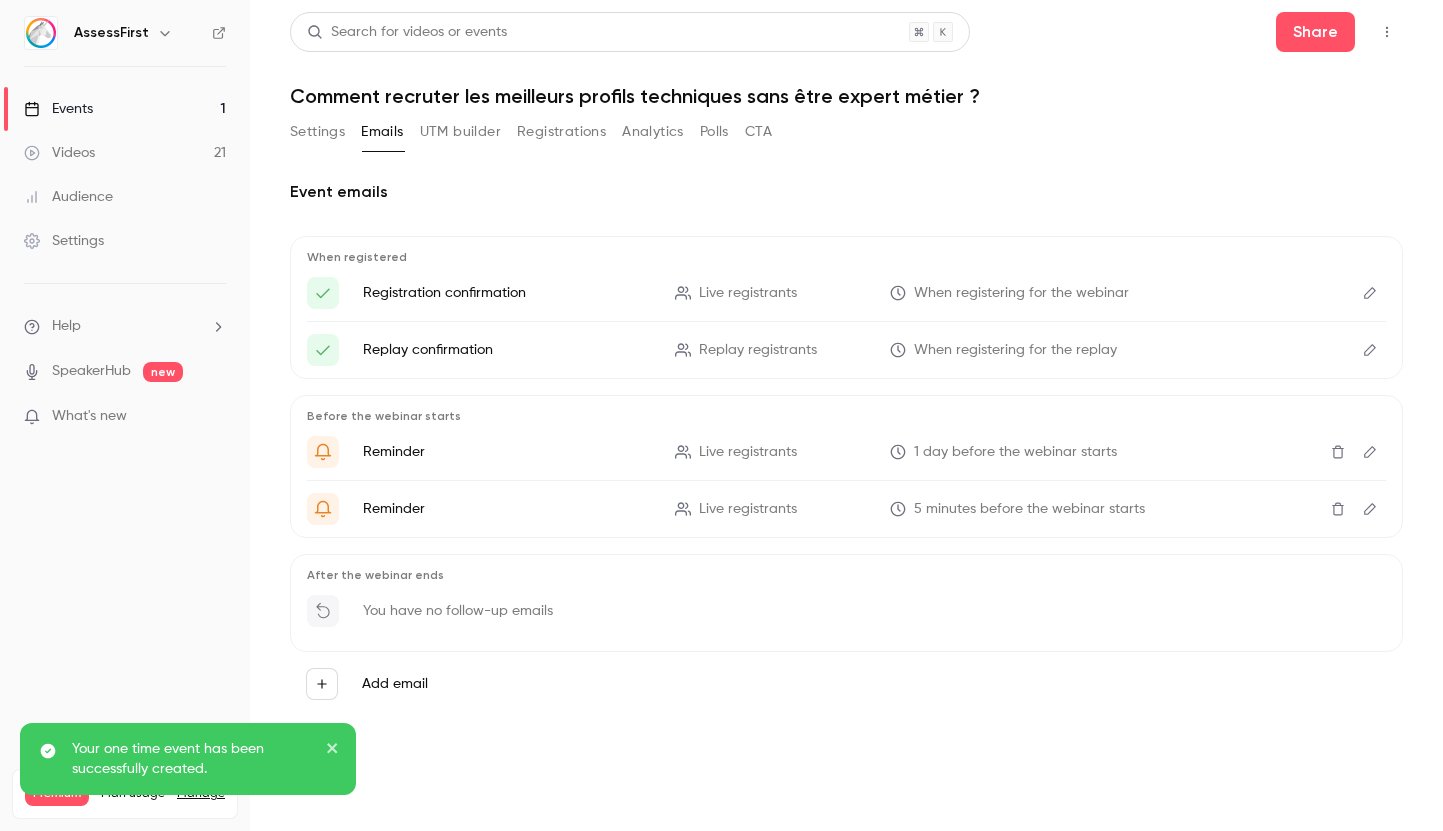 click 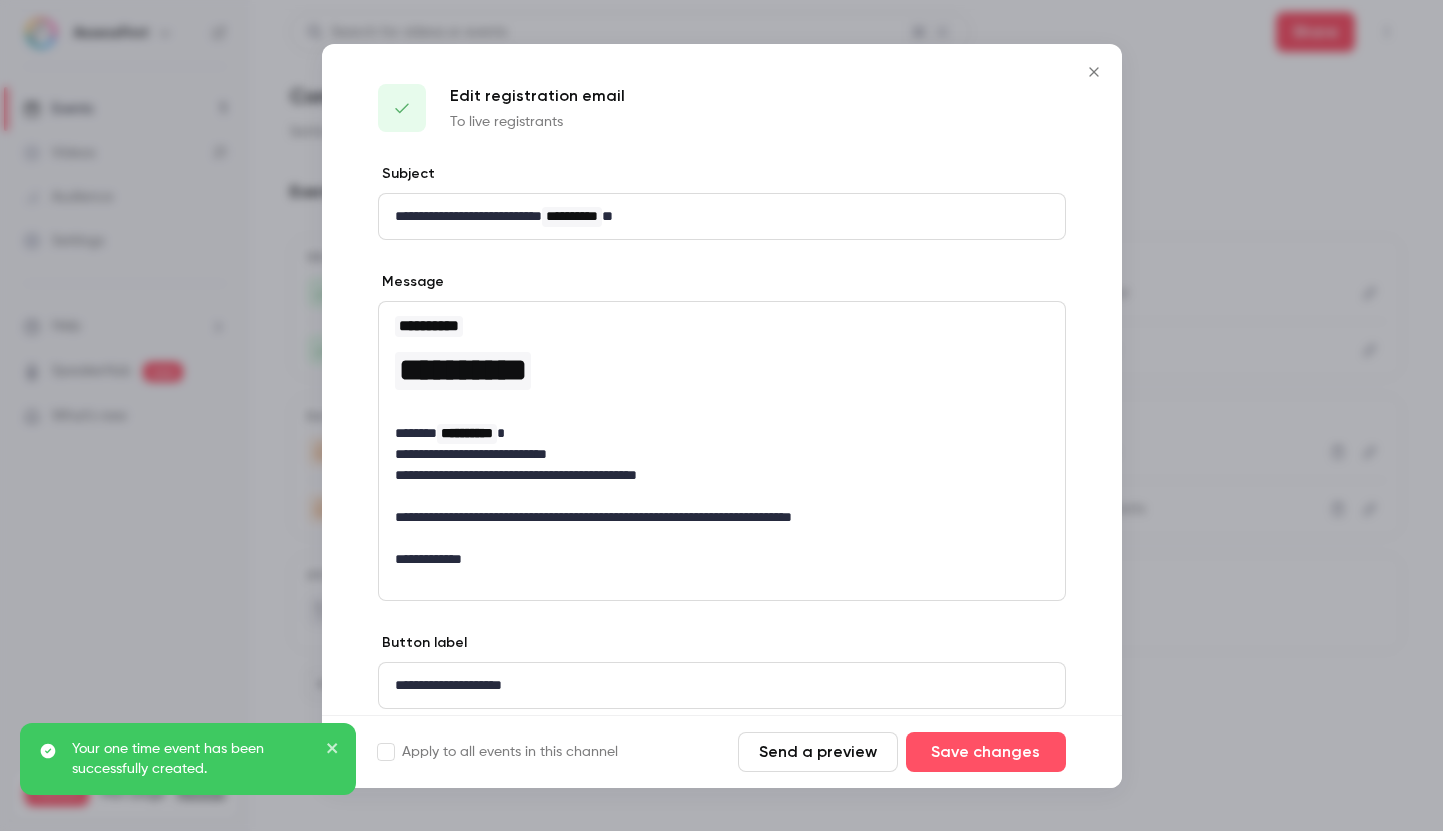 click 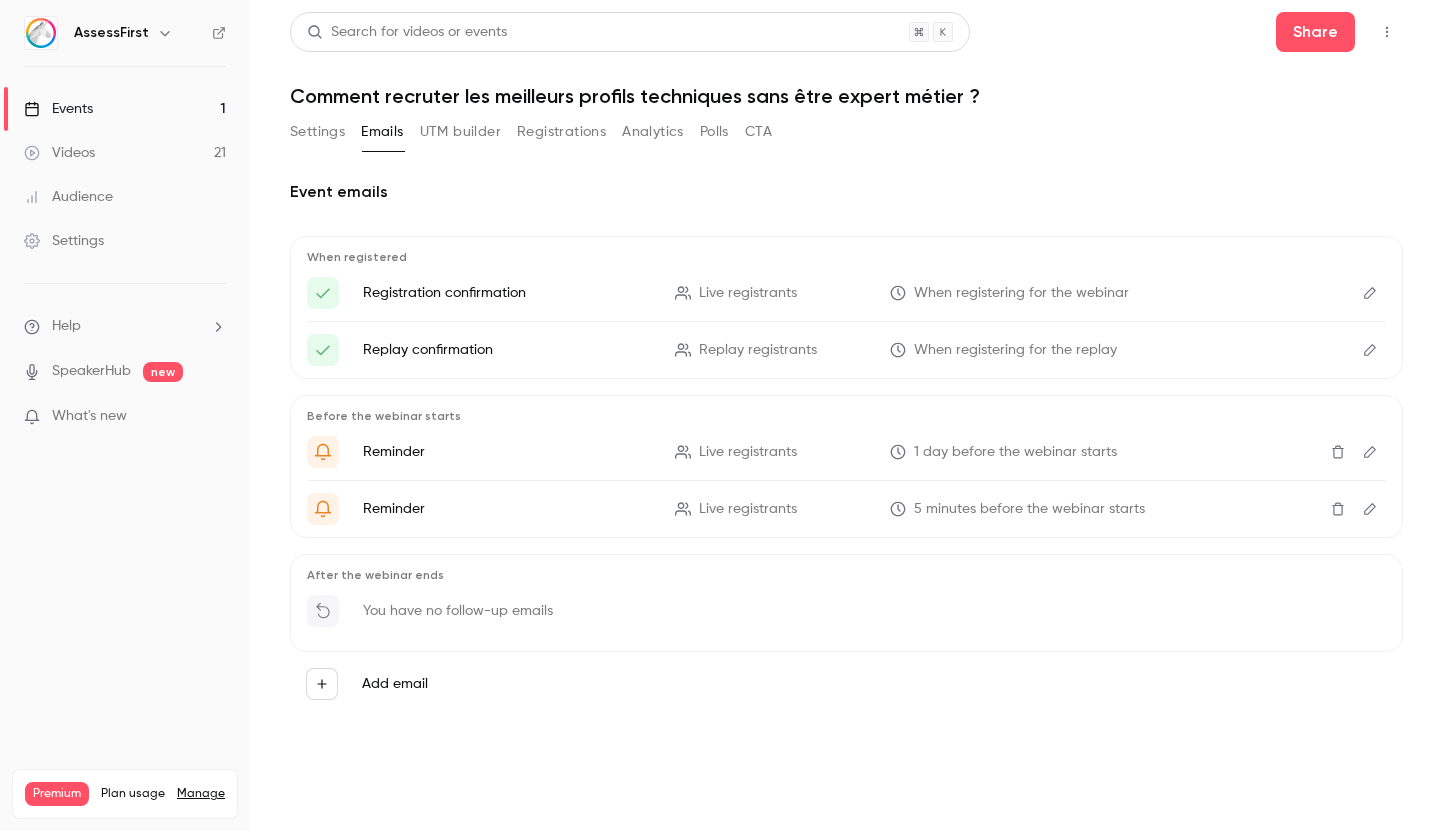 click on "Settings" at bounding box center (317, 132) 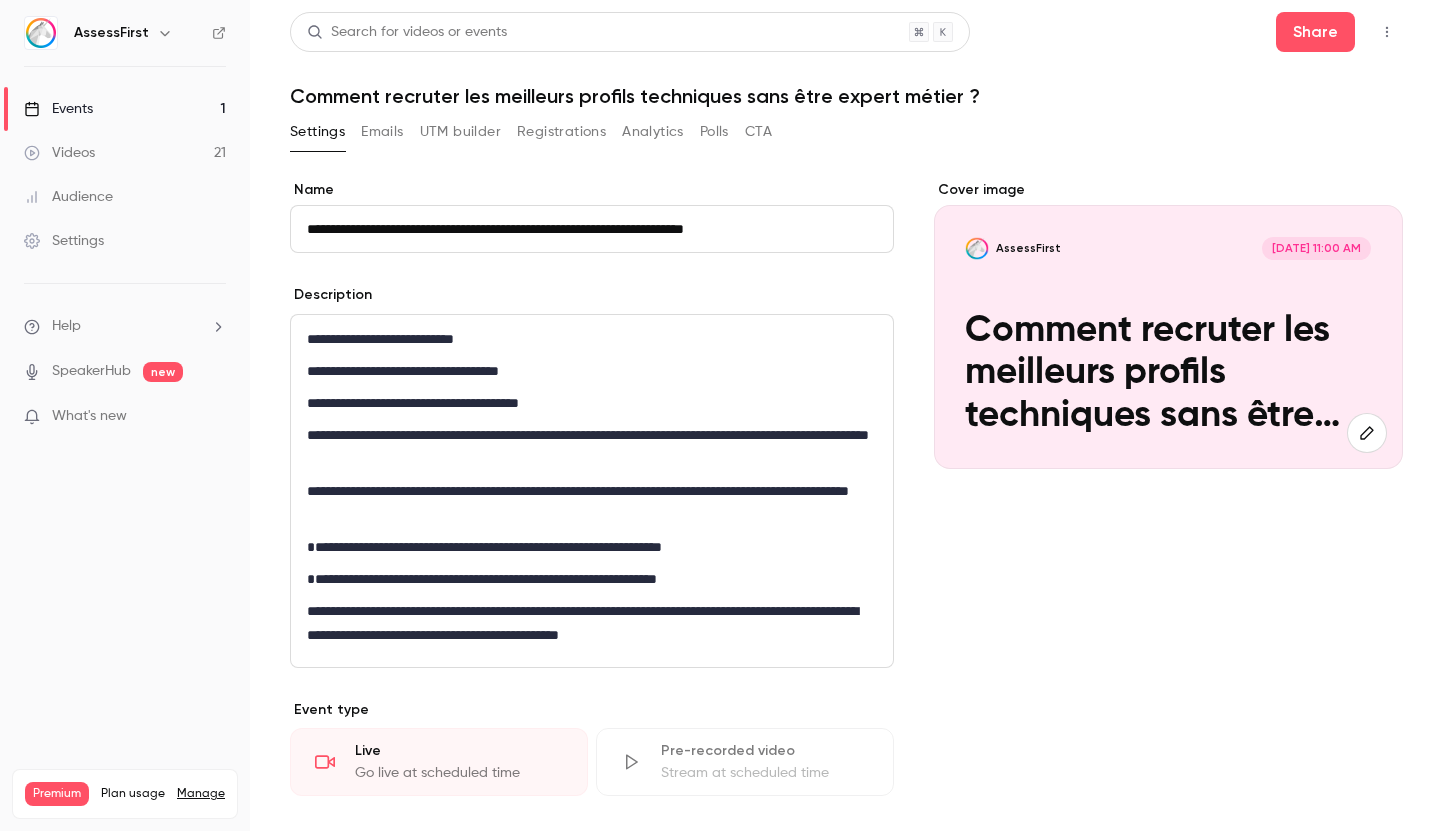 click on "**********" at bounding box center (592, 229) 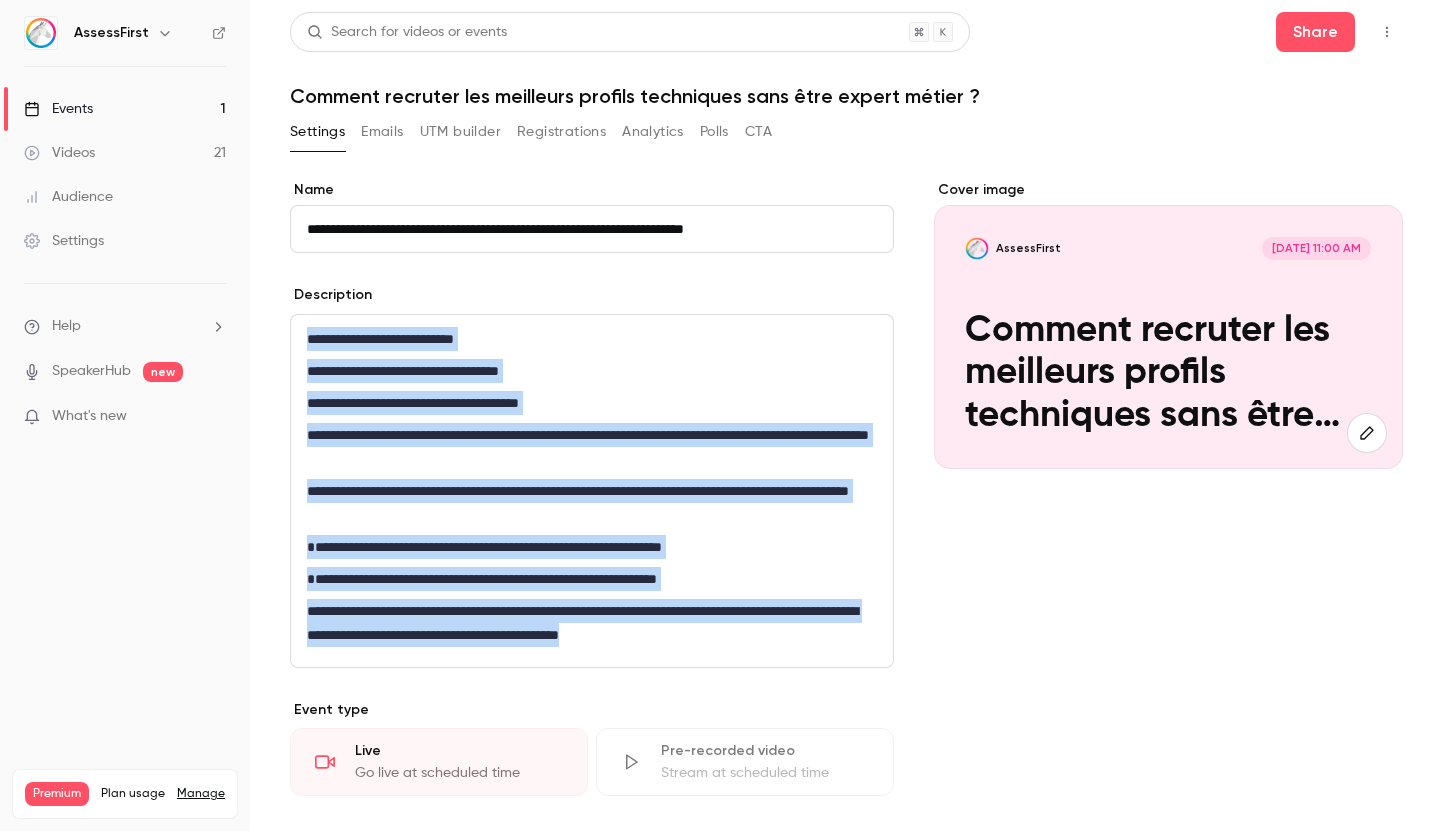 drag, startPoint x: 305, startPoint y: 342, endPoint x: 651, endPoint y: 680, distance: 483.69412 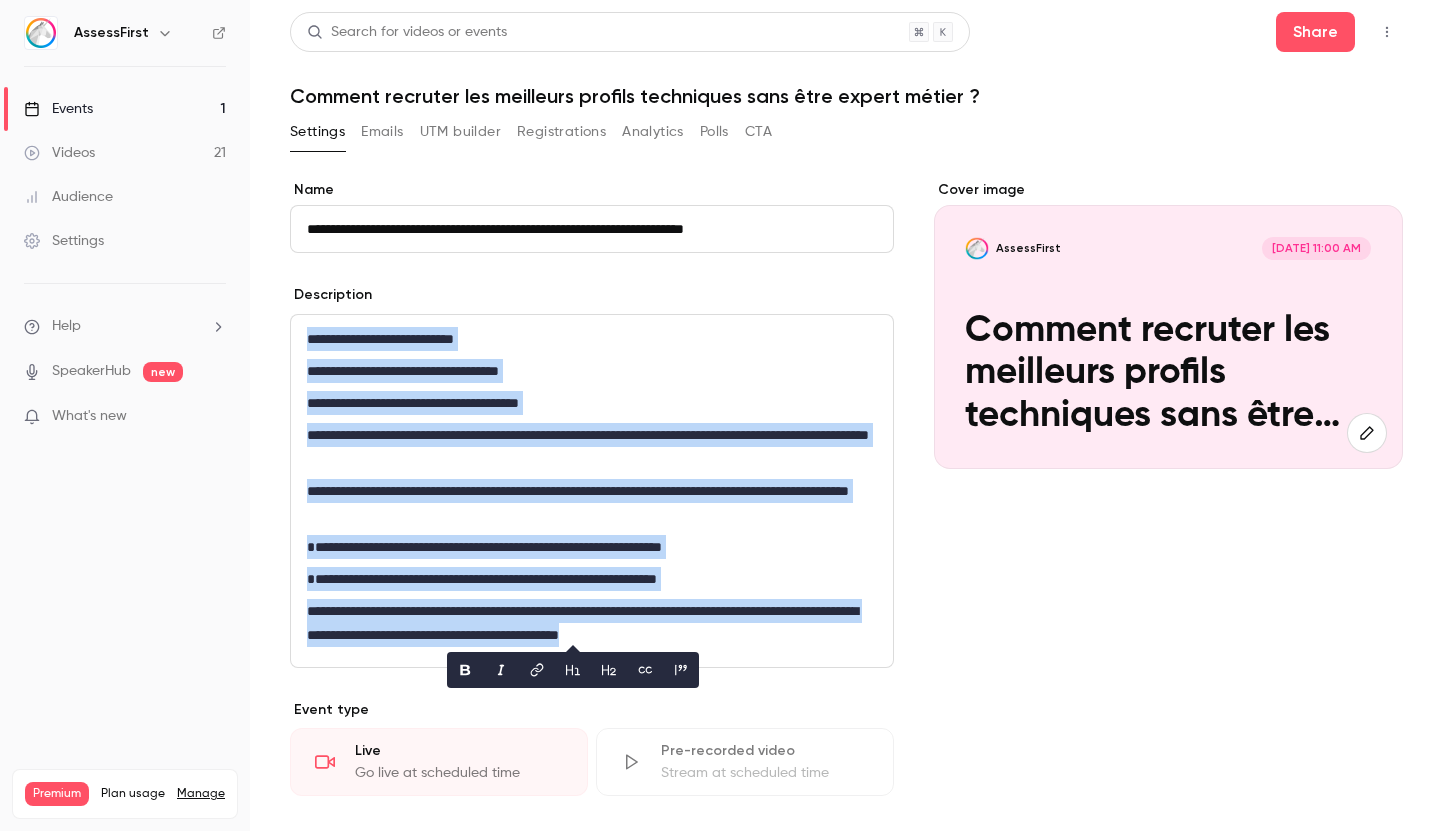 copy on "**********" 